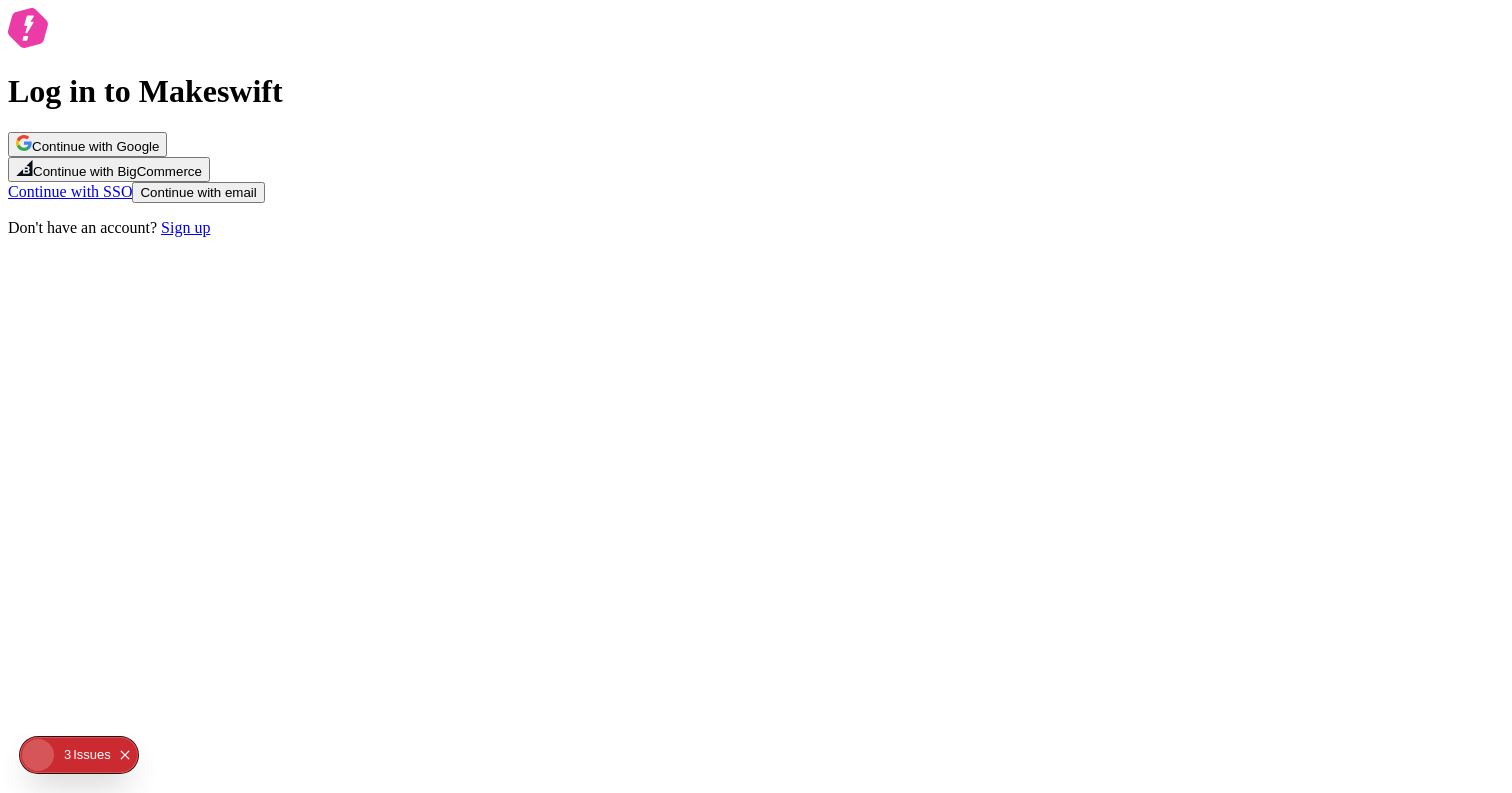 scroll, scrollTop: 0, scrollLeft: 0, axis: both 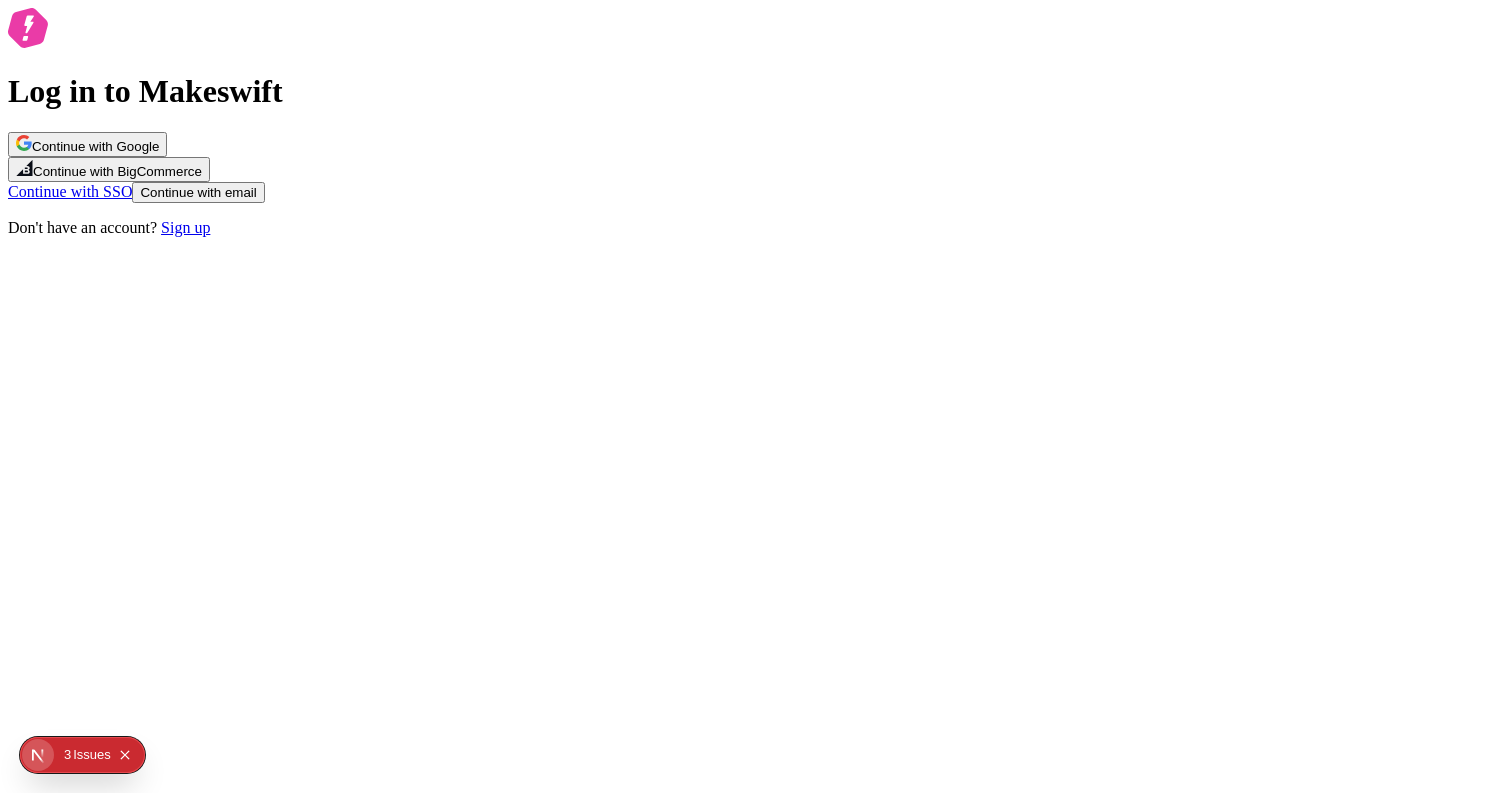 click on "Continue with Google" at bounding box center (87, 144) 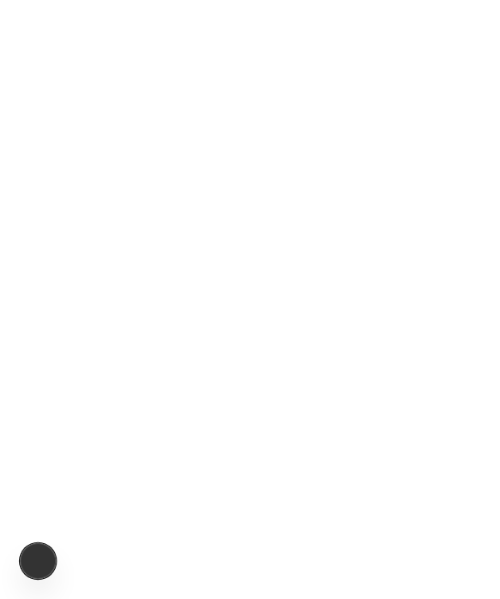 scroll, scrollTop: 0, scrollLeft: 0, axis: both 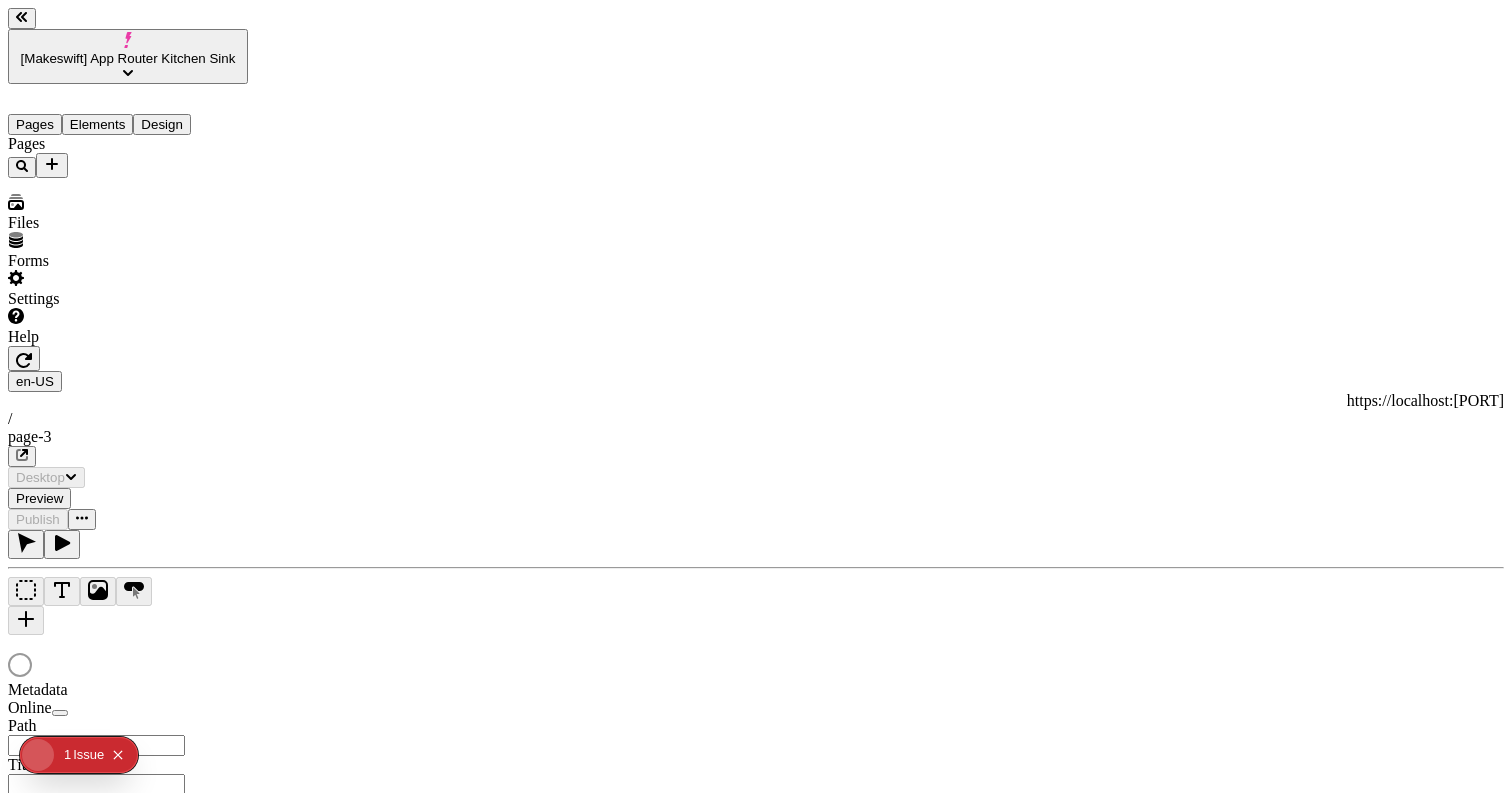 type on "/page-3" 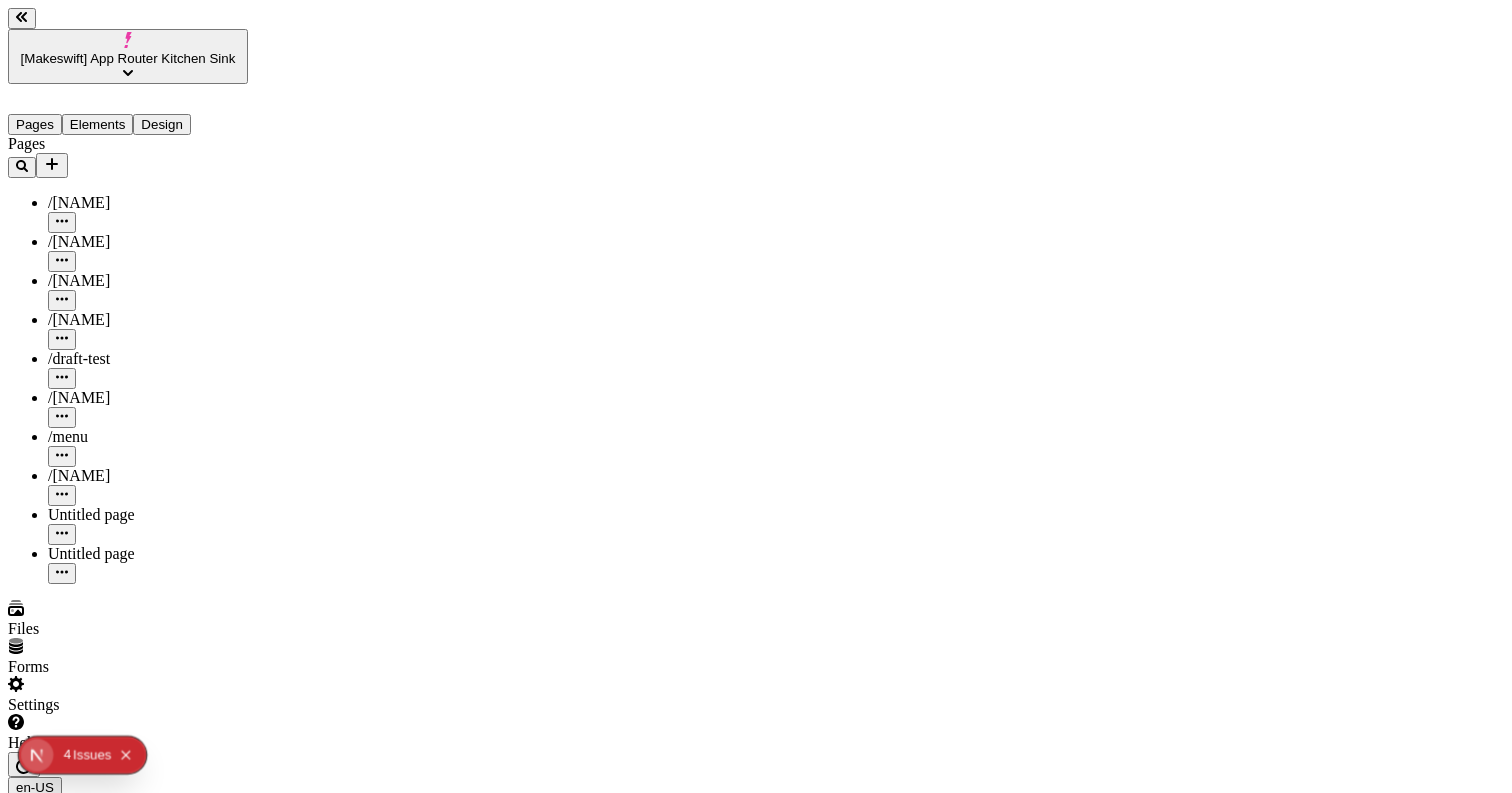scroll, scrollTop: 0, scrollLeft: 0, axis: both 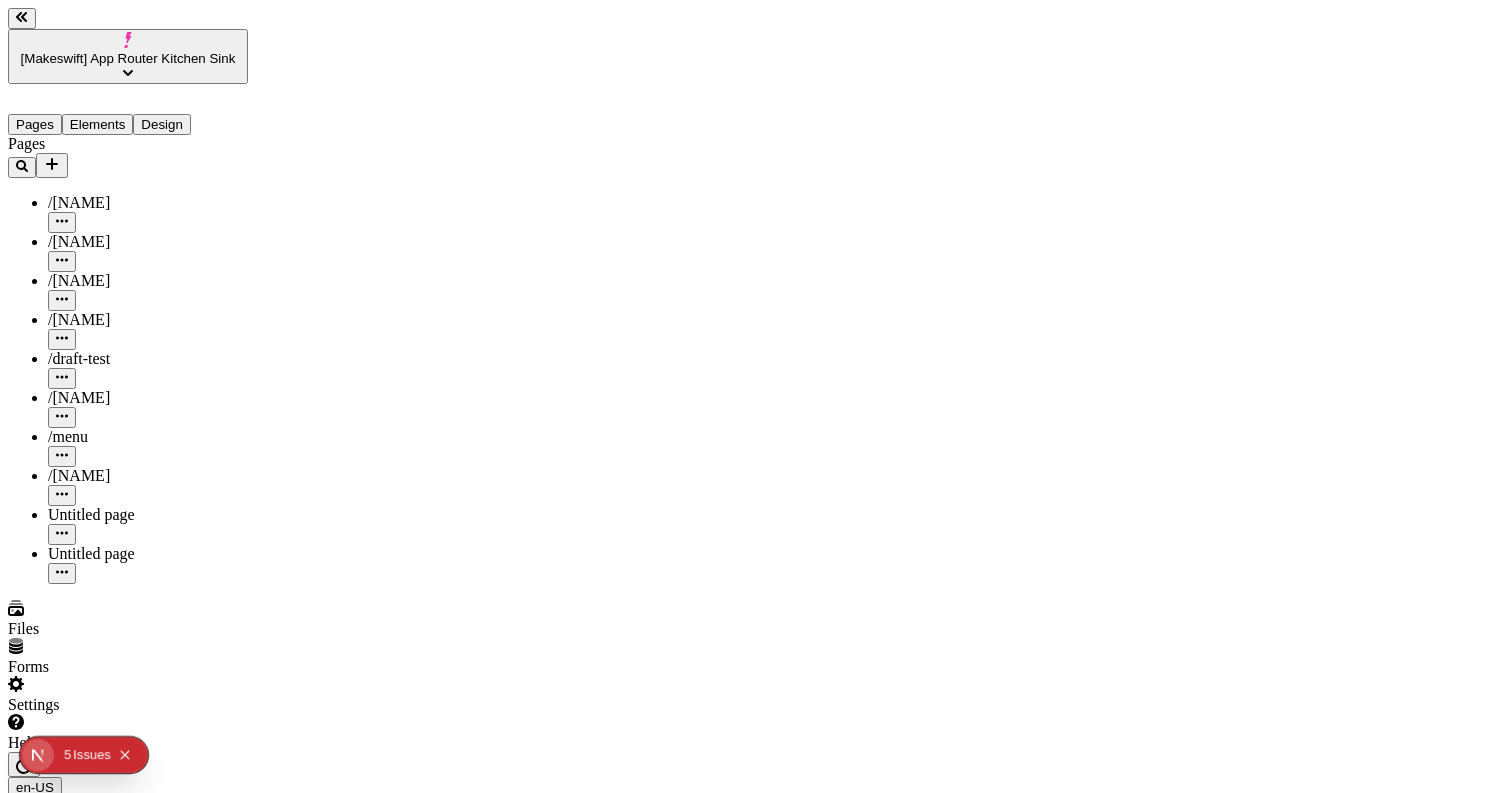 click 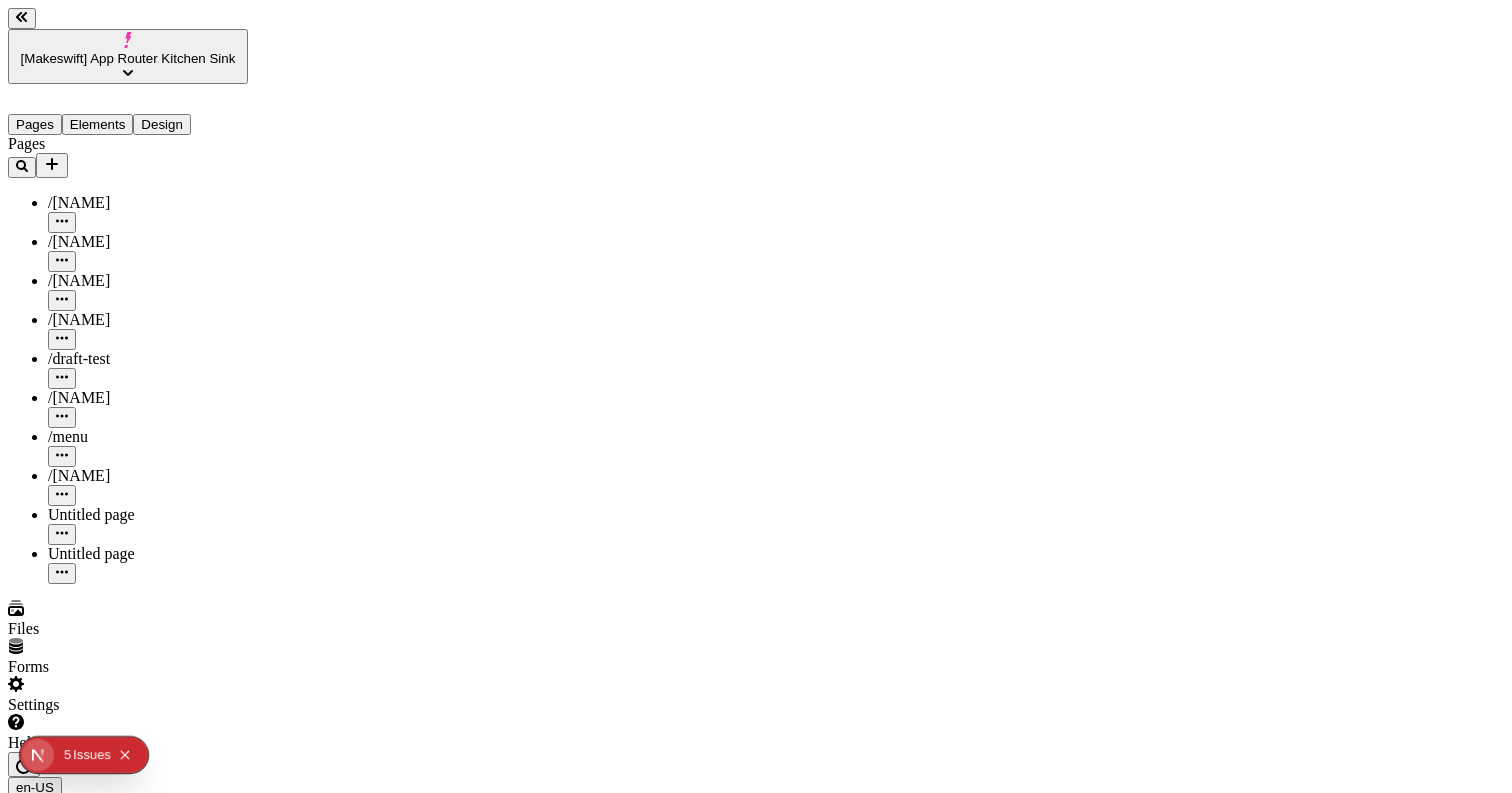 click 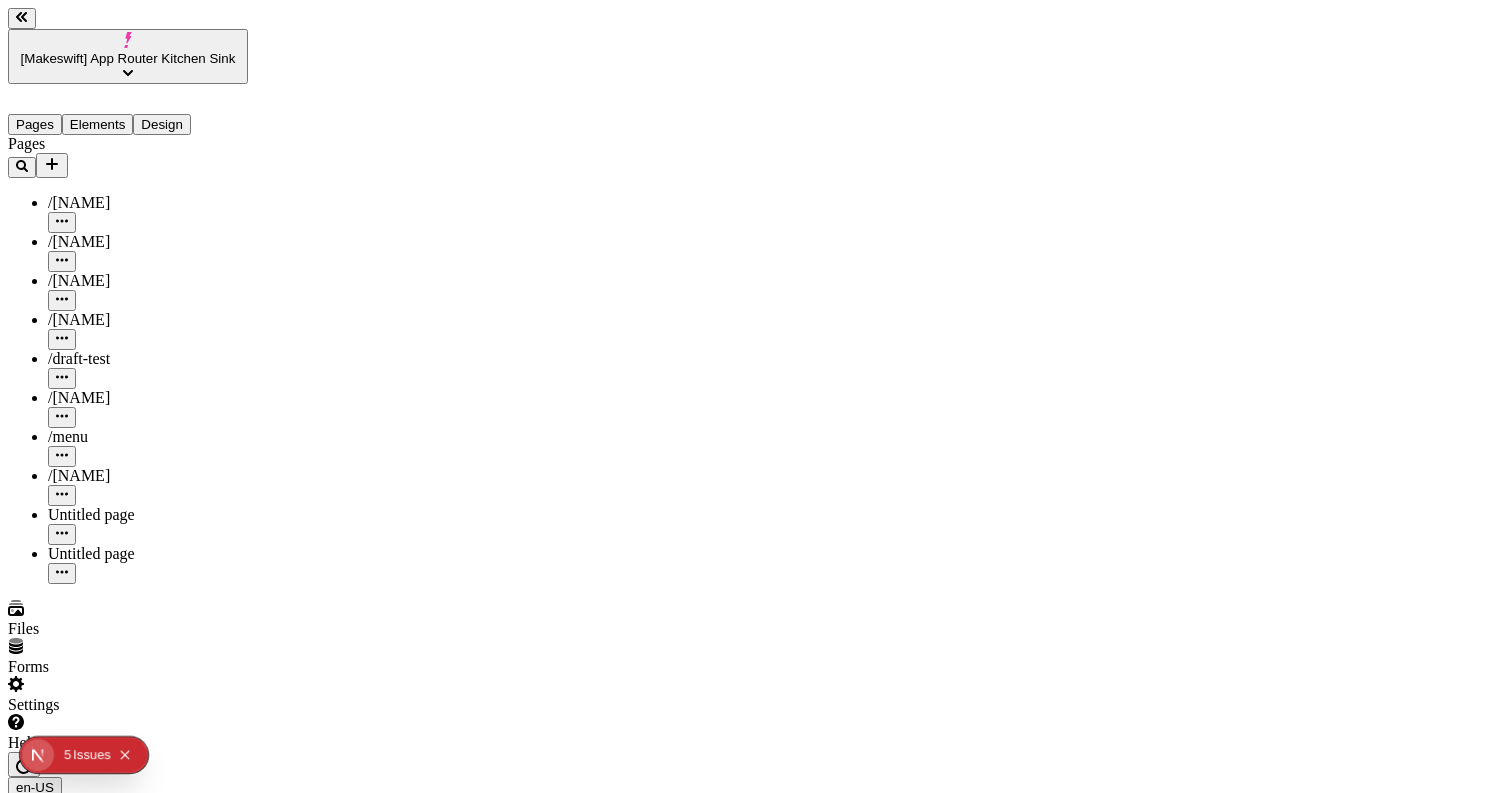 scroll, scrollTop: 0, scrollLeft: 9, axis: horizontal 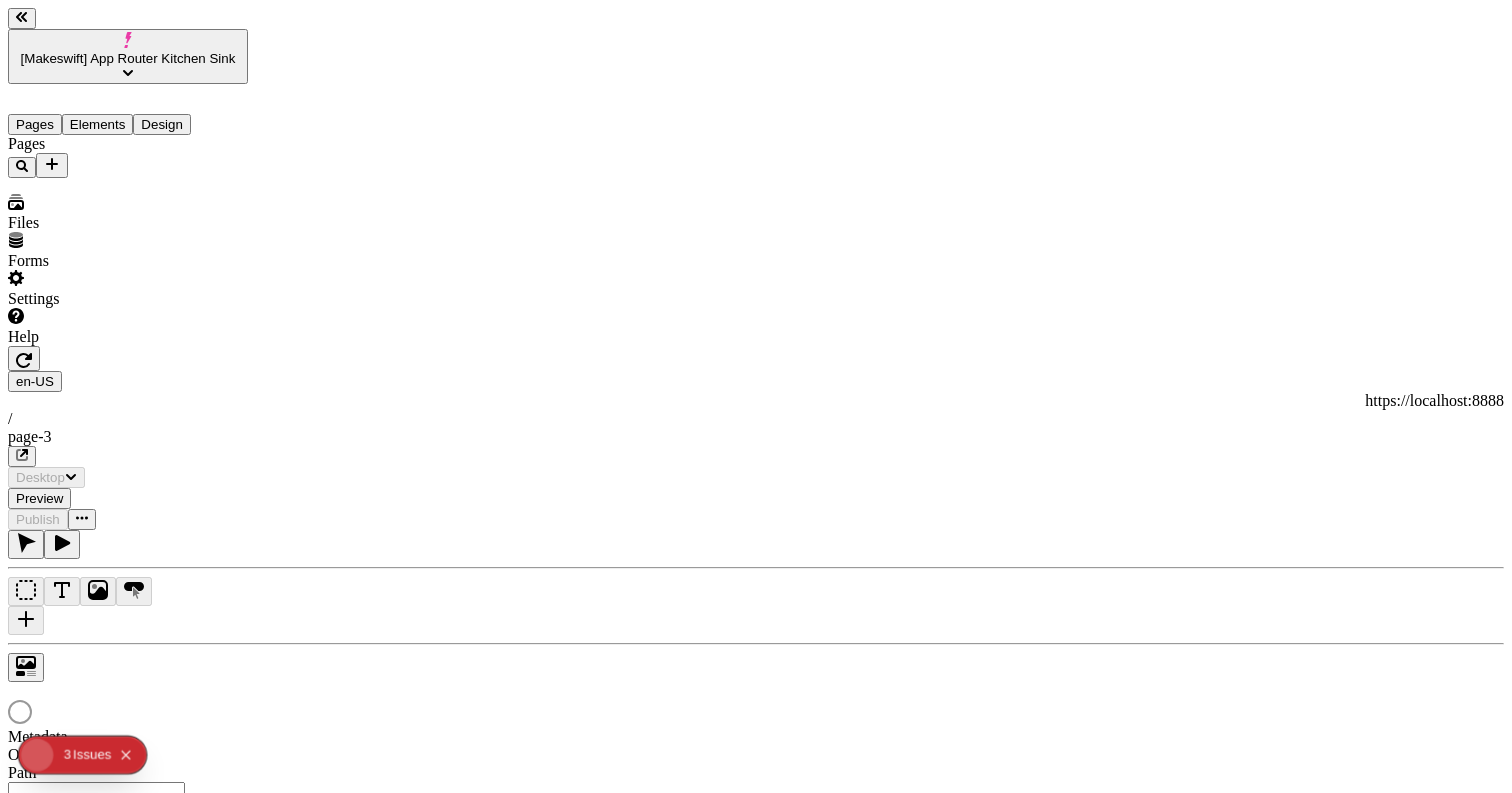 type on "/page-3" 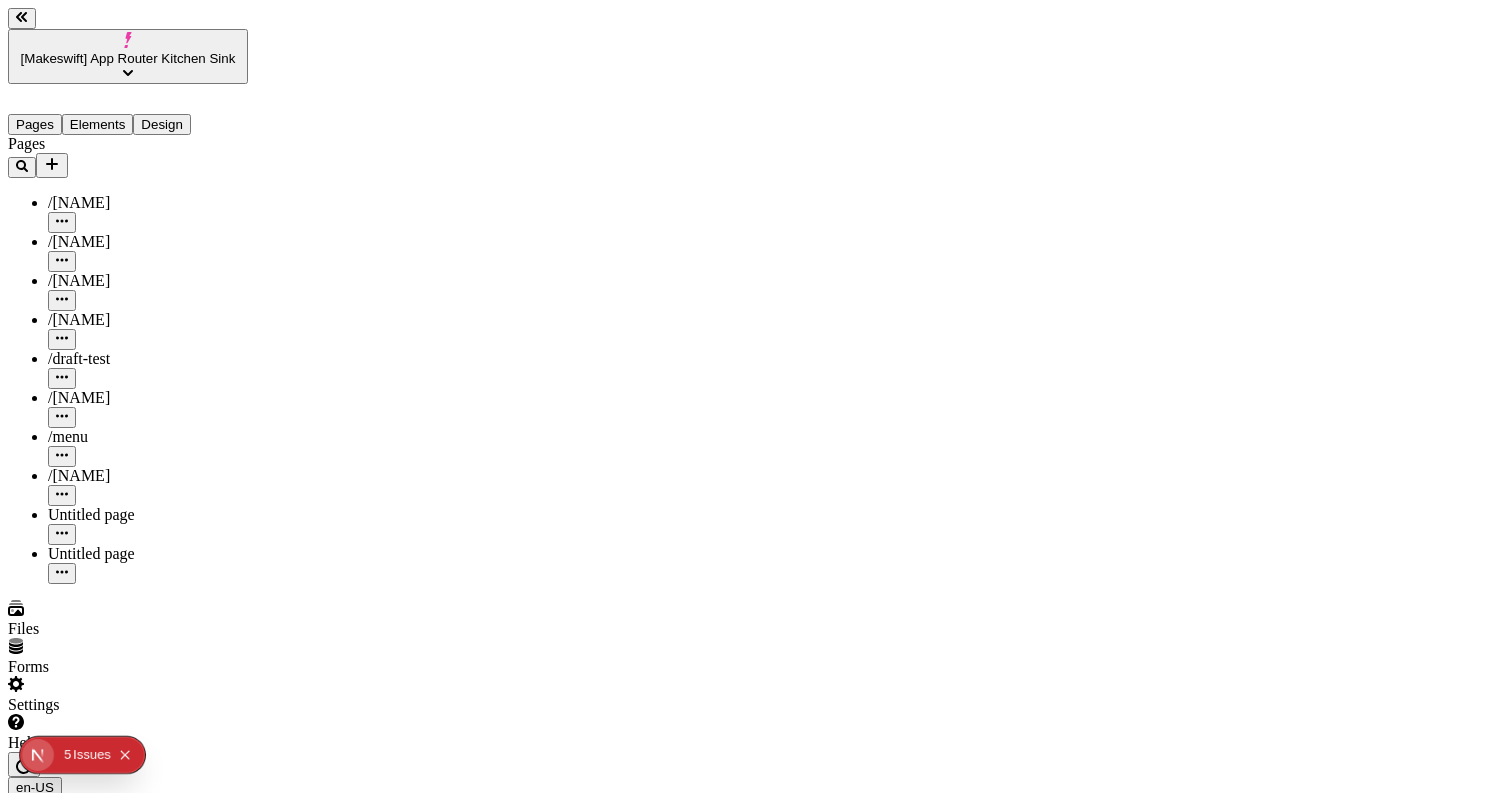 click 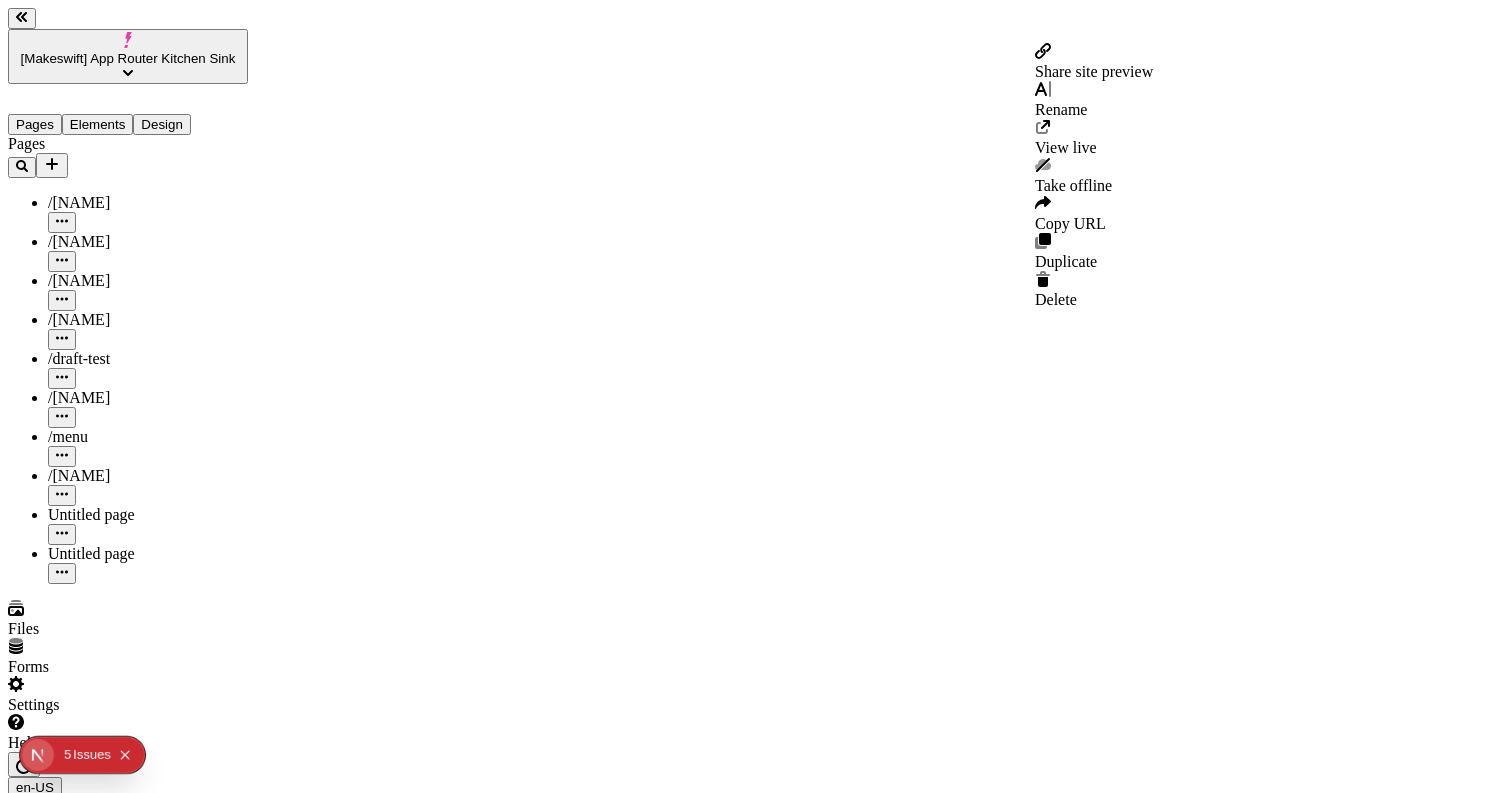 click on "Share site preview" at bounding box center (1094, 71) 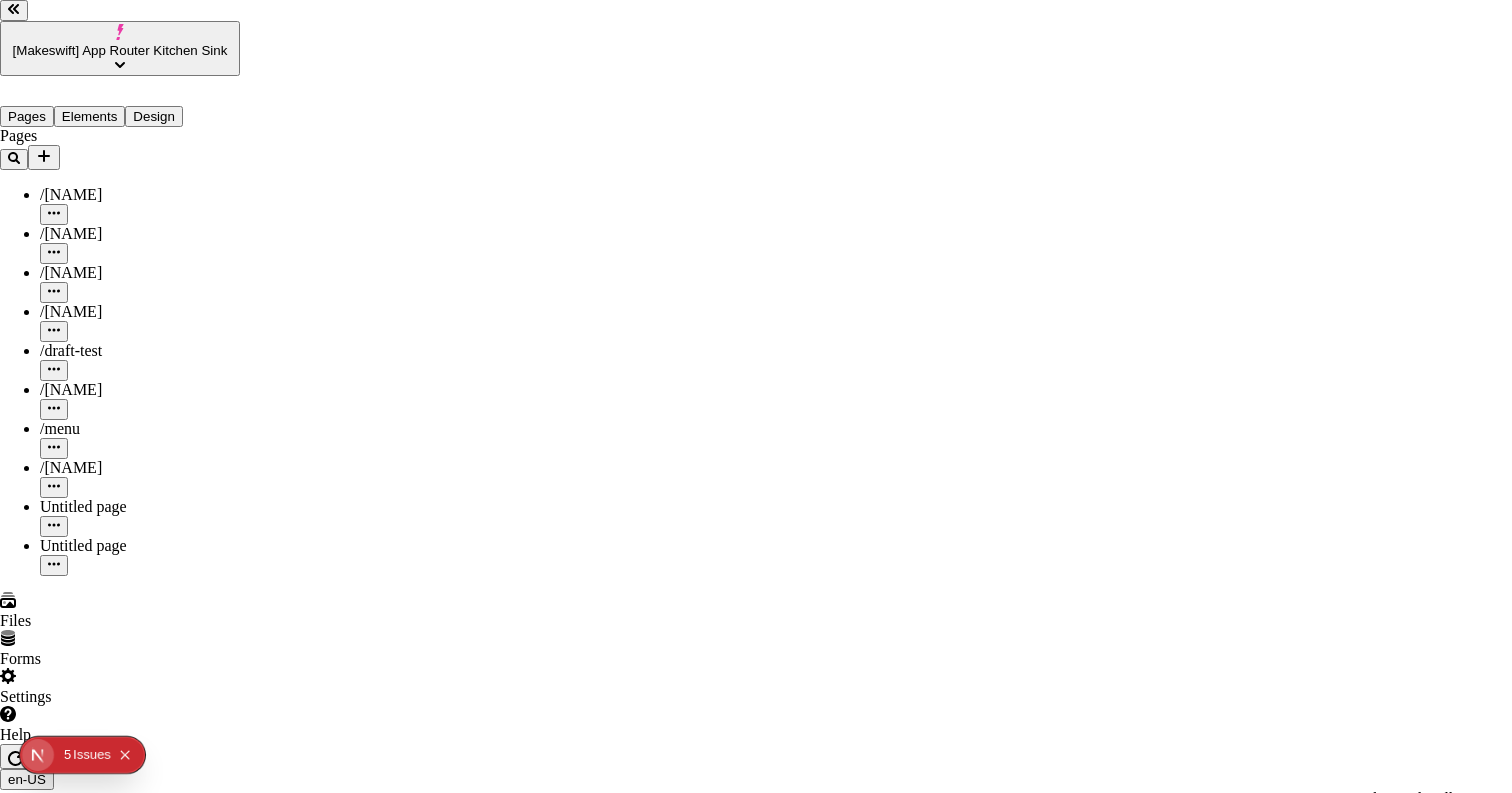 click on "http://localhost:7050/share/mB7UKjyJ4tb1Noc2MNPij6" at bounding box center [88, 3187] 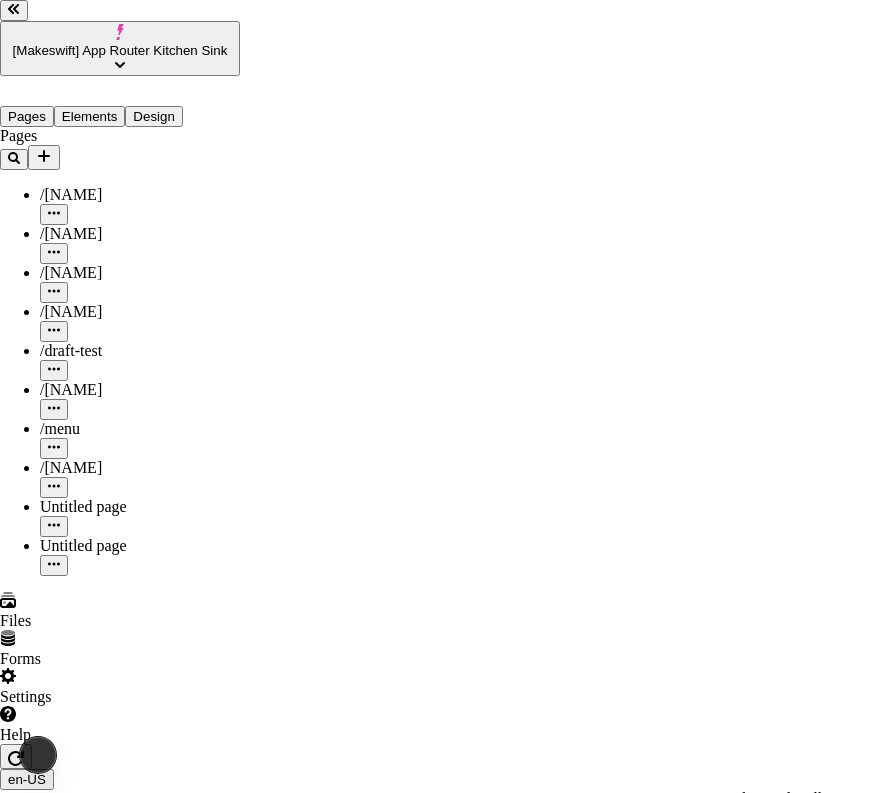 type on "https://app.makeswift.com/share/wgPKHEGwieixiWHNjHpjLB" 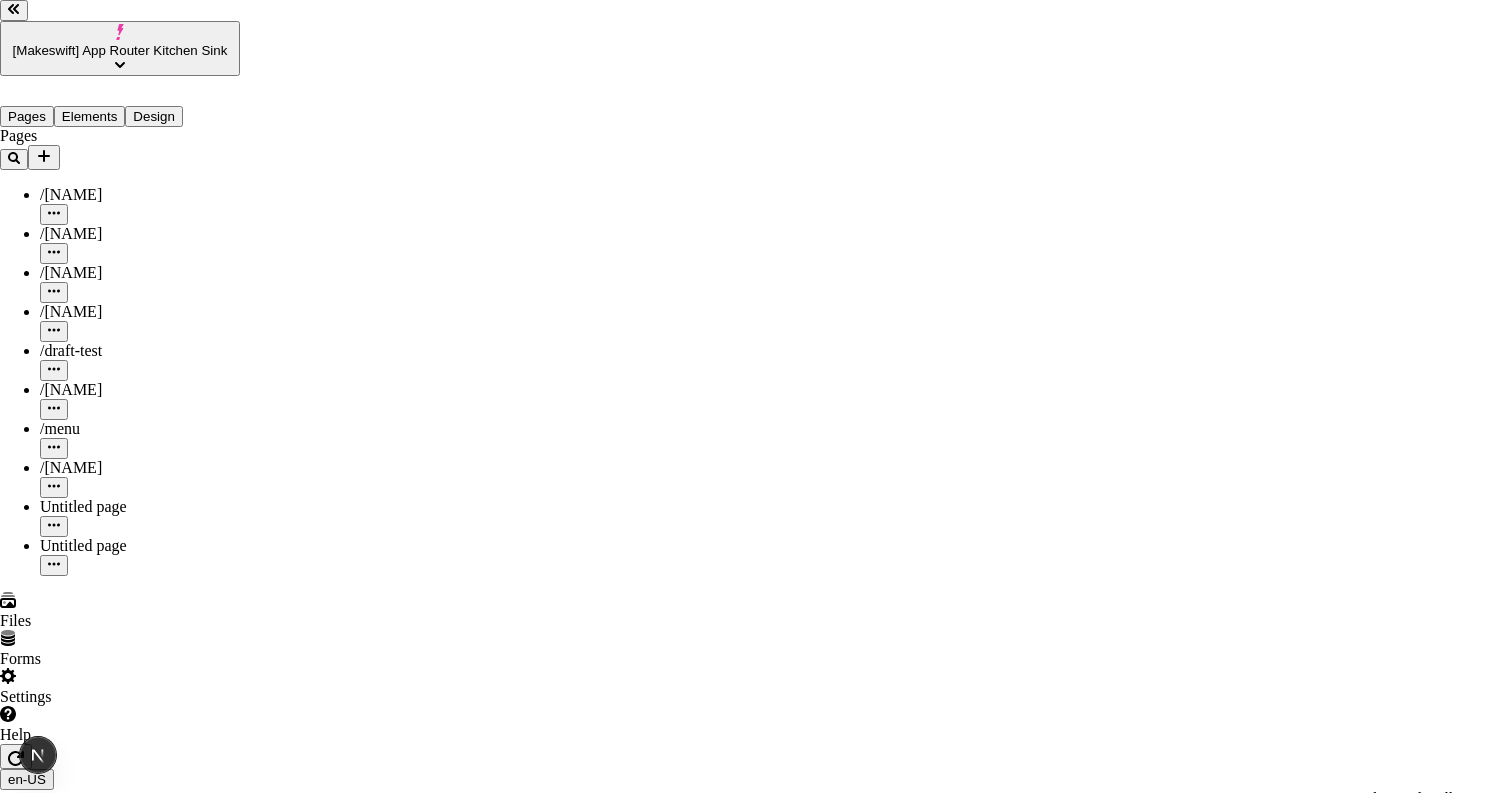 click at bounding box center (16, 3164) 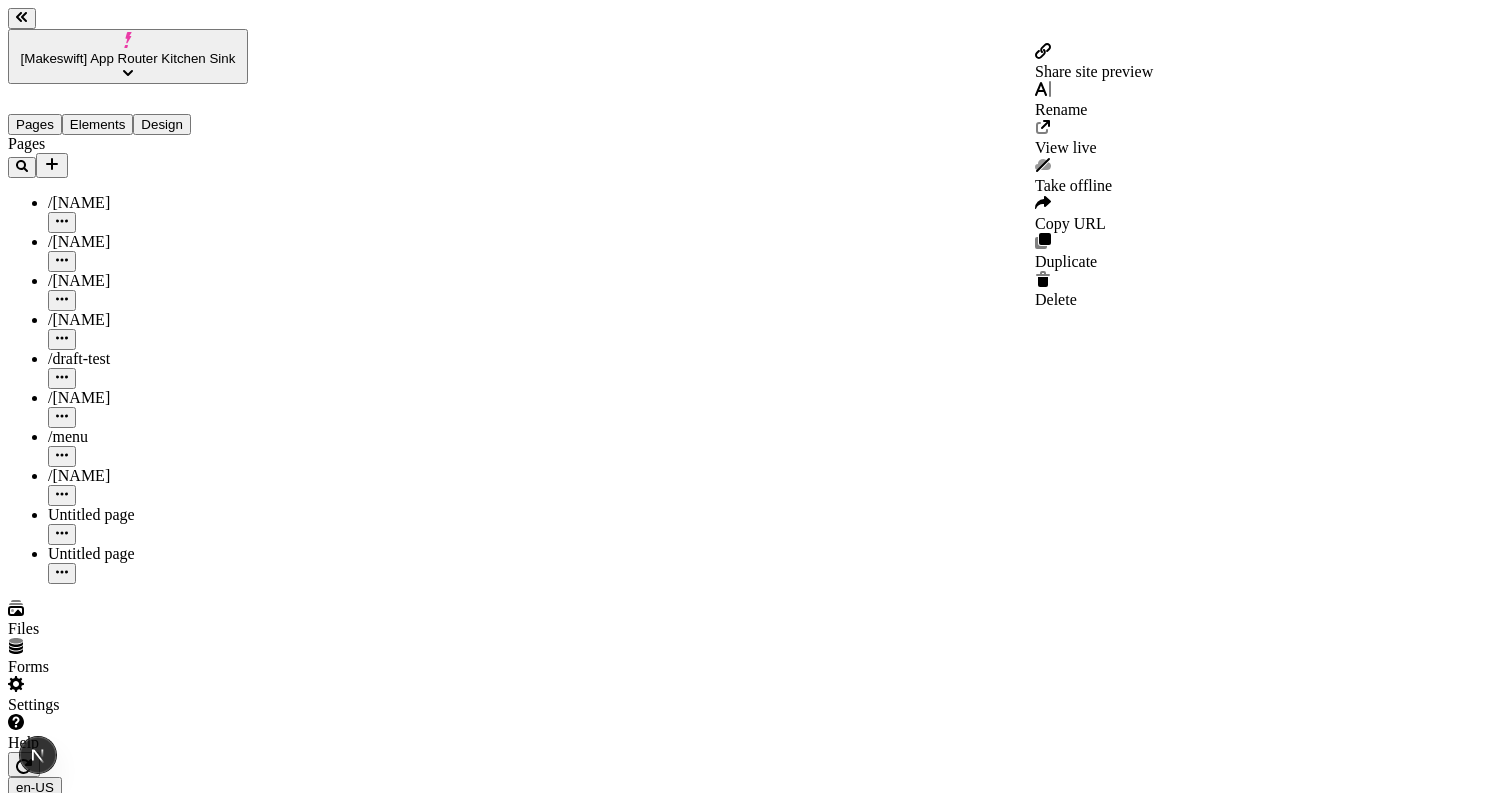 click at bounding box center [82, 925] 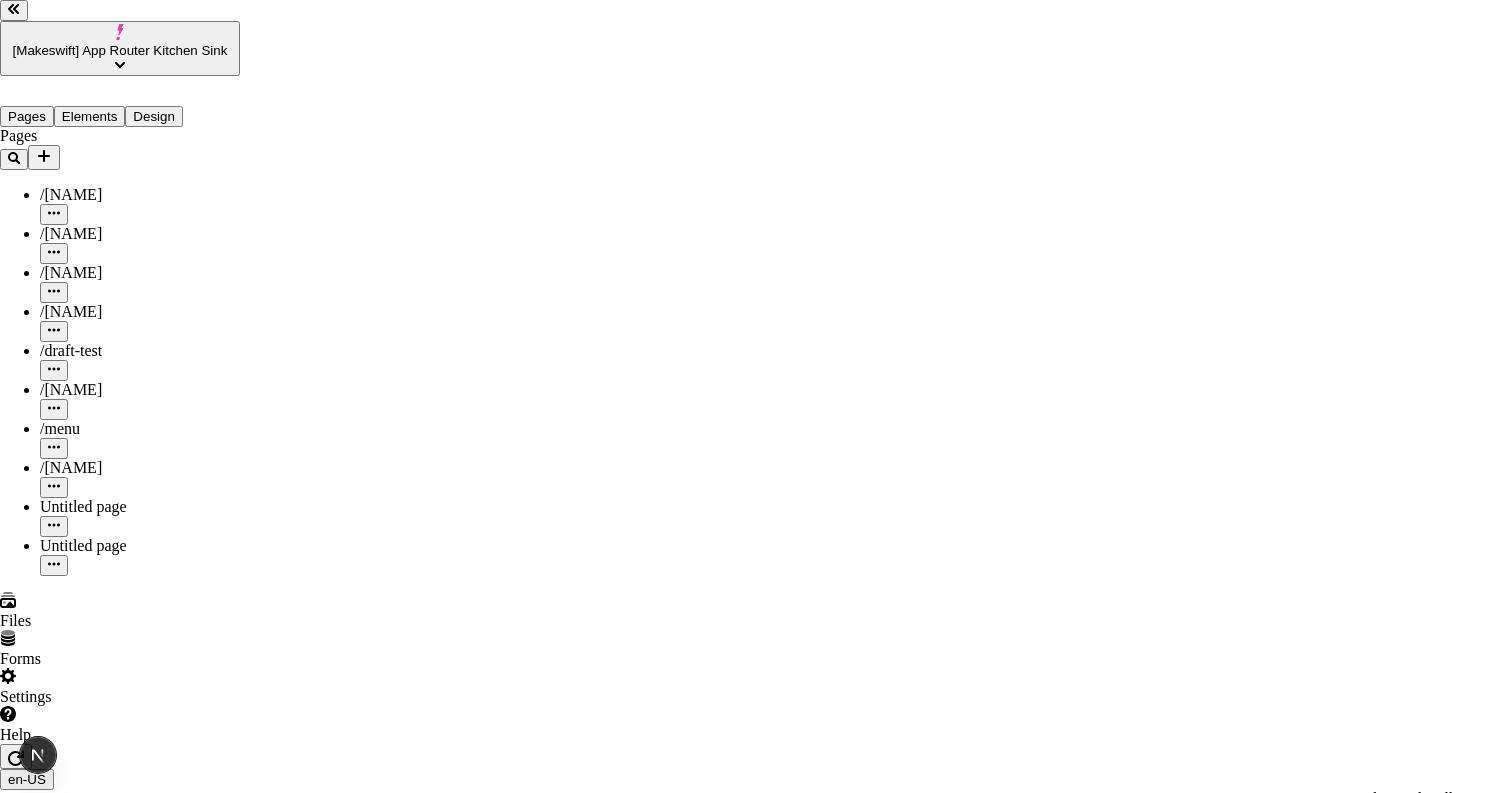 click 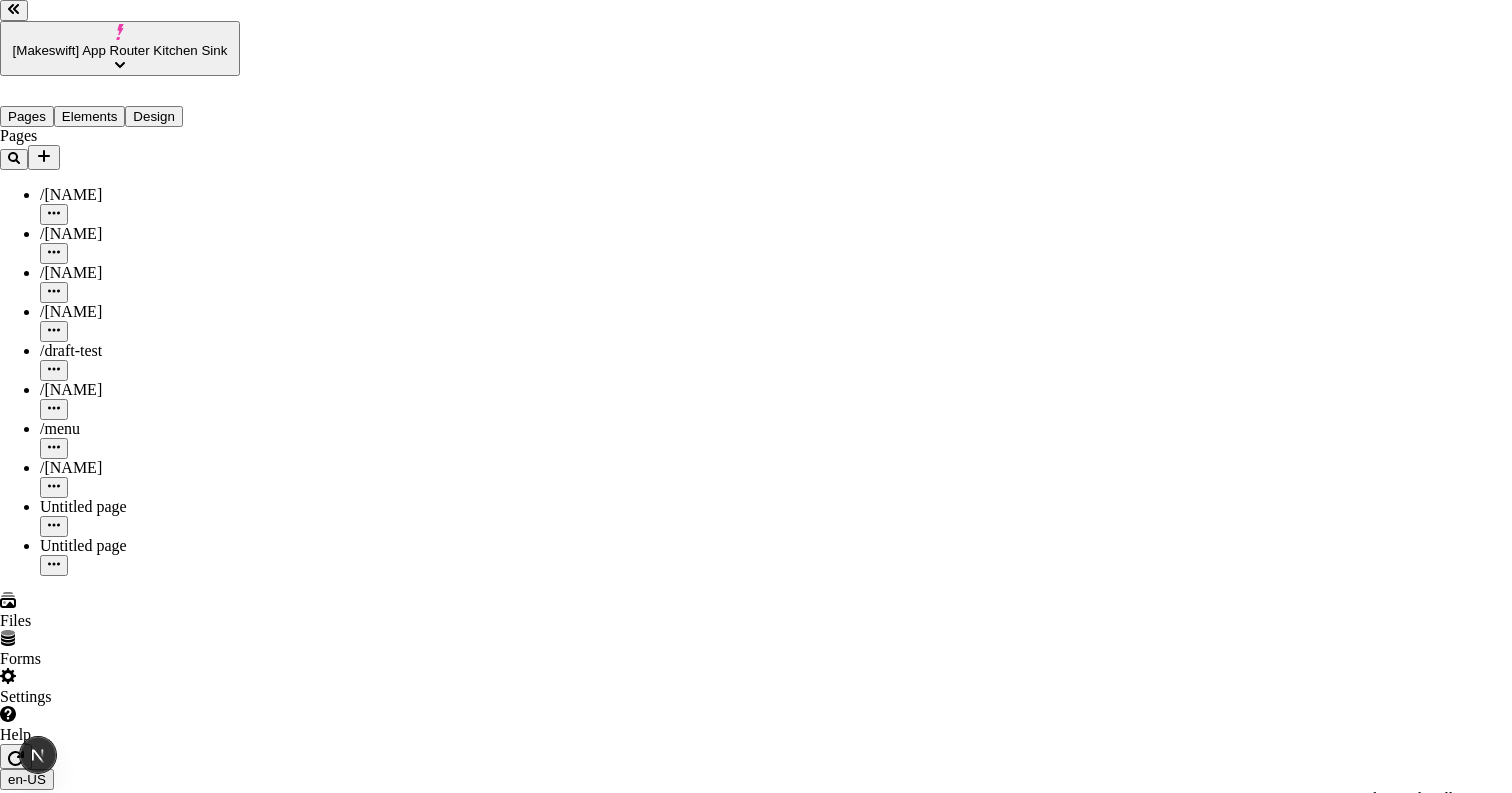 click on "Share site preview https://app.makeswift.com/share/hDfR5fJaE8N1W7okfJ1tfX This preview link expires  8/11/2025 Public preview If enabled, anyone with the link can view this preview" at bounding box center [756, 3232] 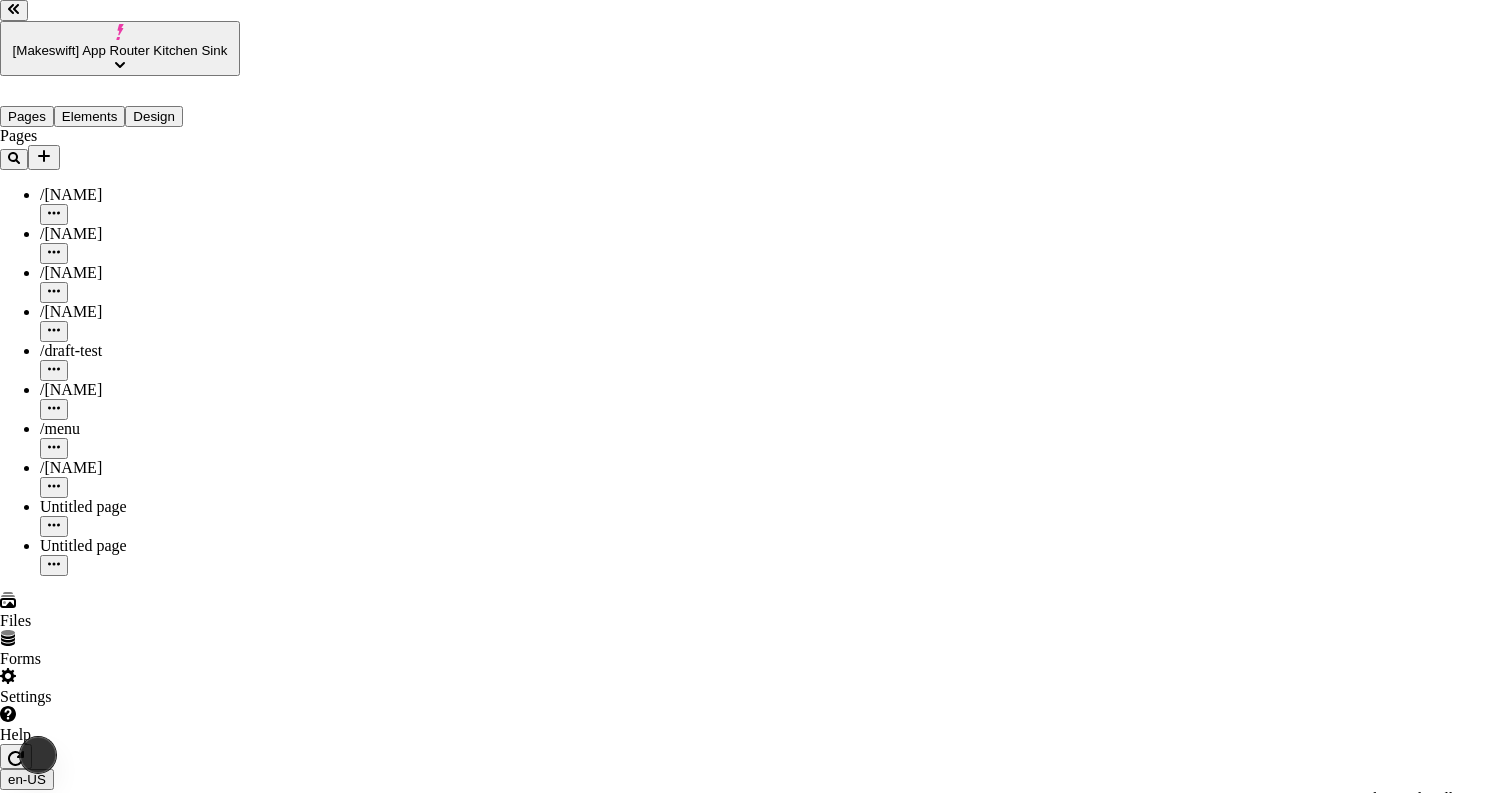 type on "http://localhost:7050/share/iKQib3KNss9im99zNdncd7" 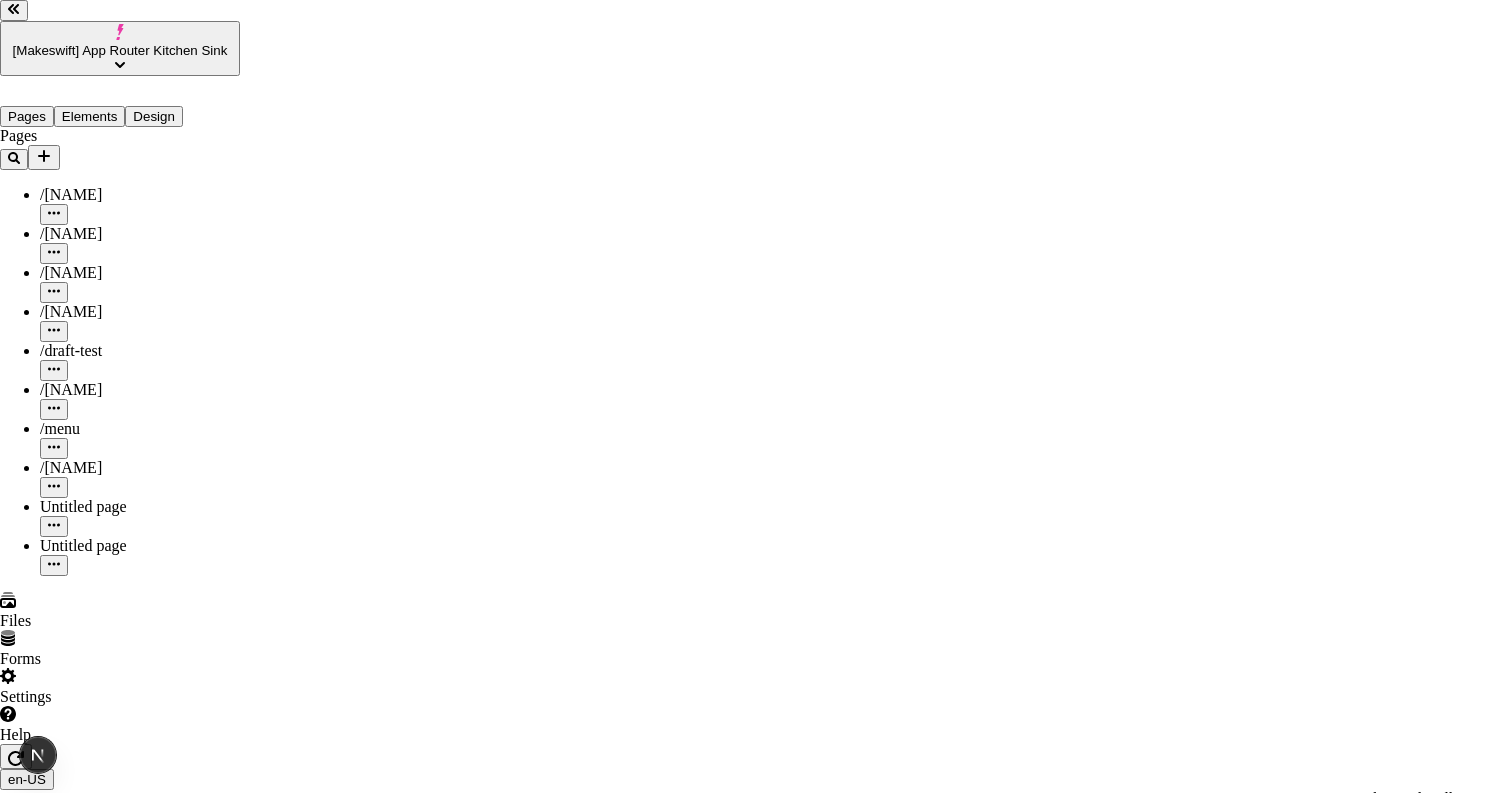 click at bounding box center [14, 3208] 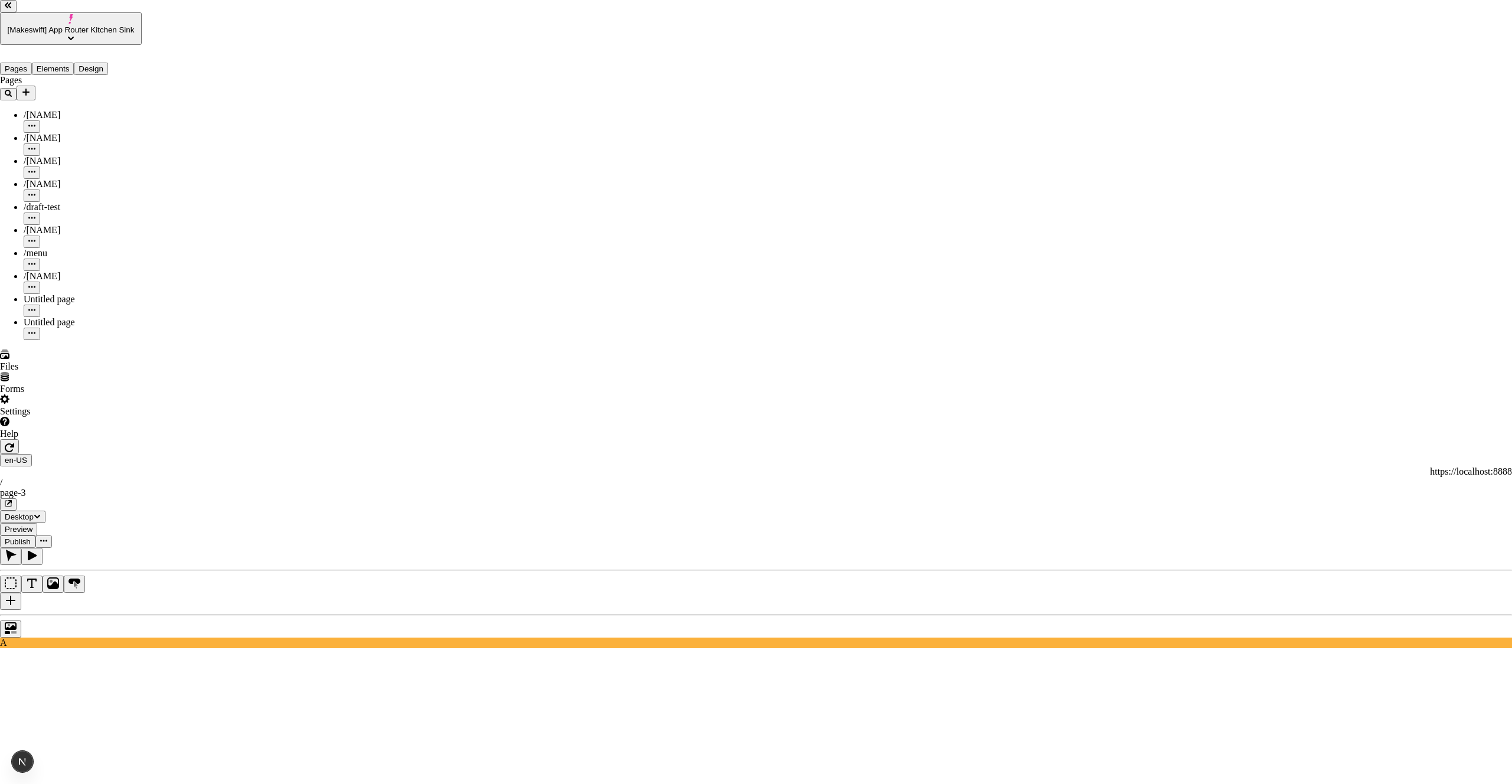 click at bounding box center (8, 1938) 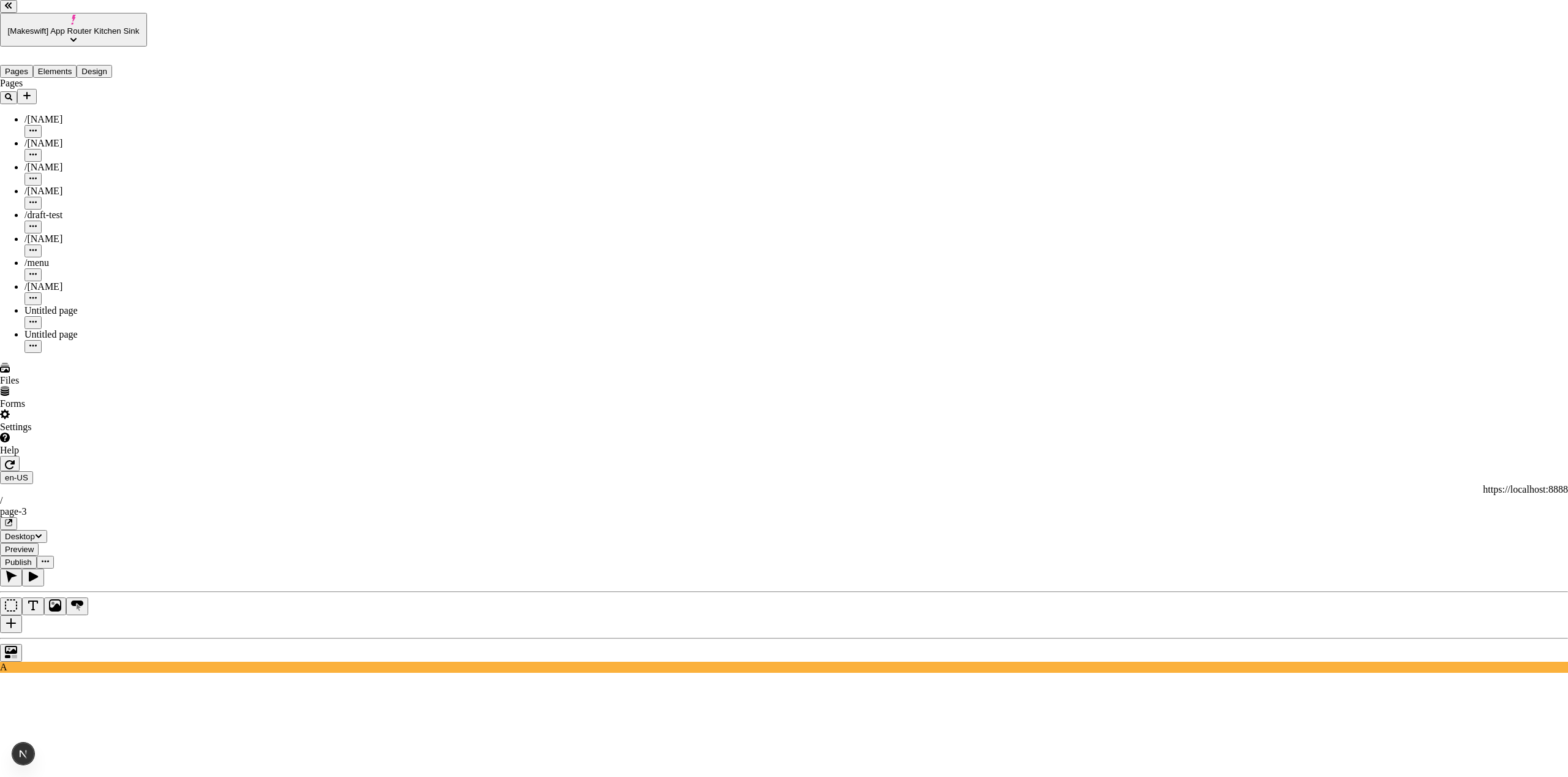 click 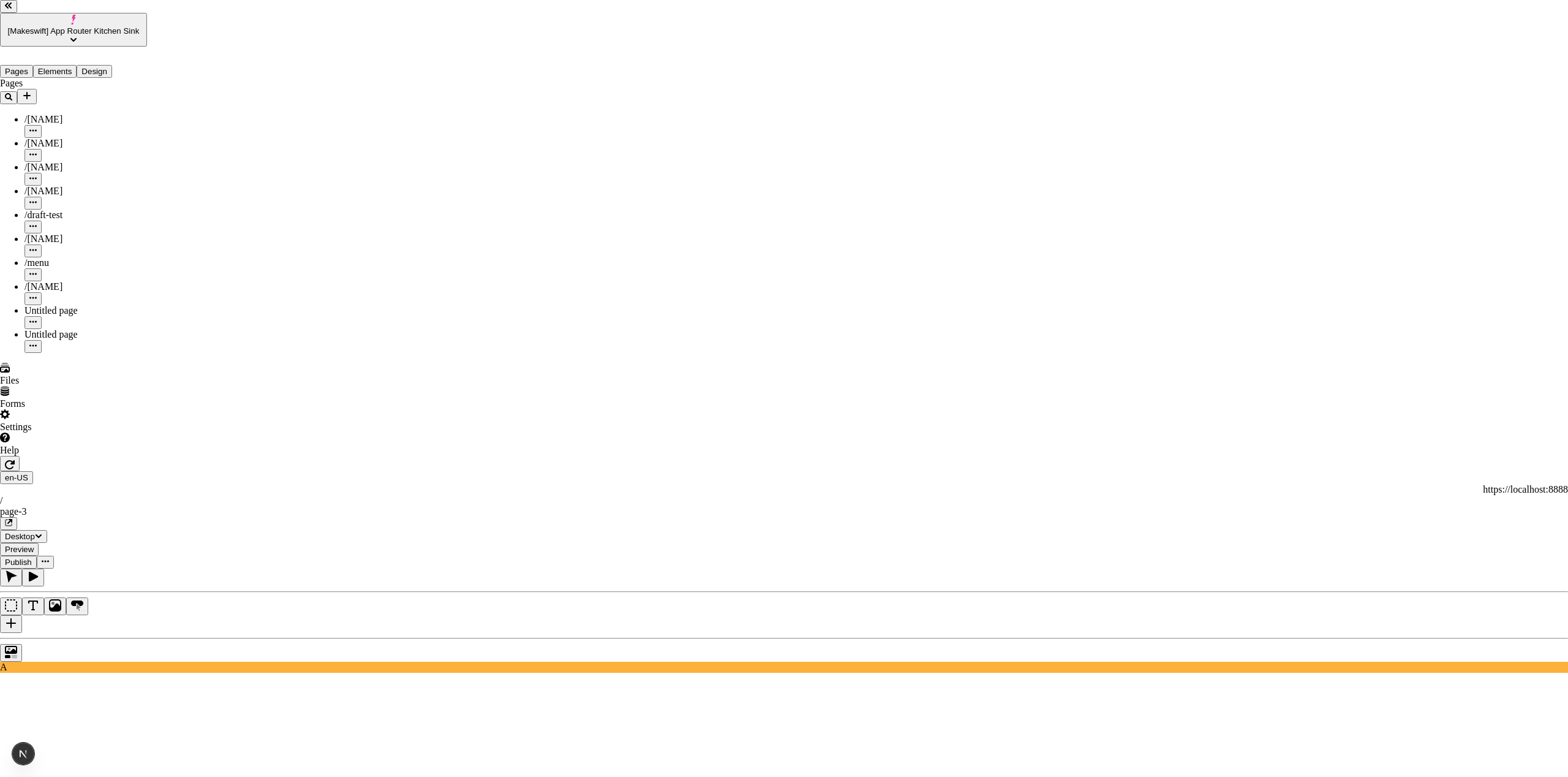 click on "http://localhost:7050/share/iKQib3KNss9im99zNdncd7" at bounding box center [54, 1962] 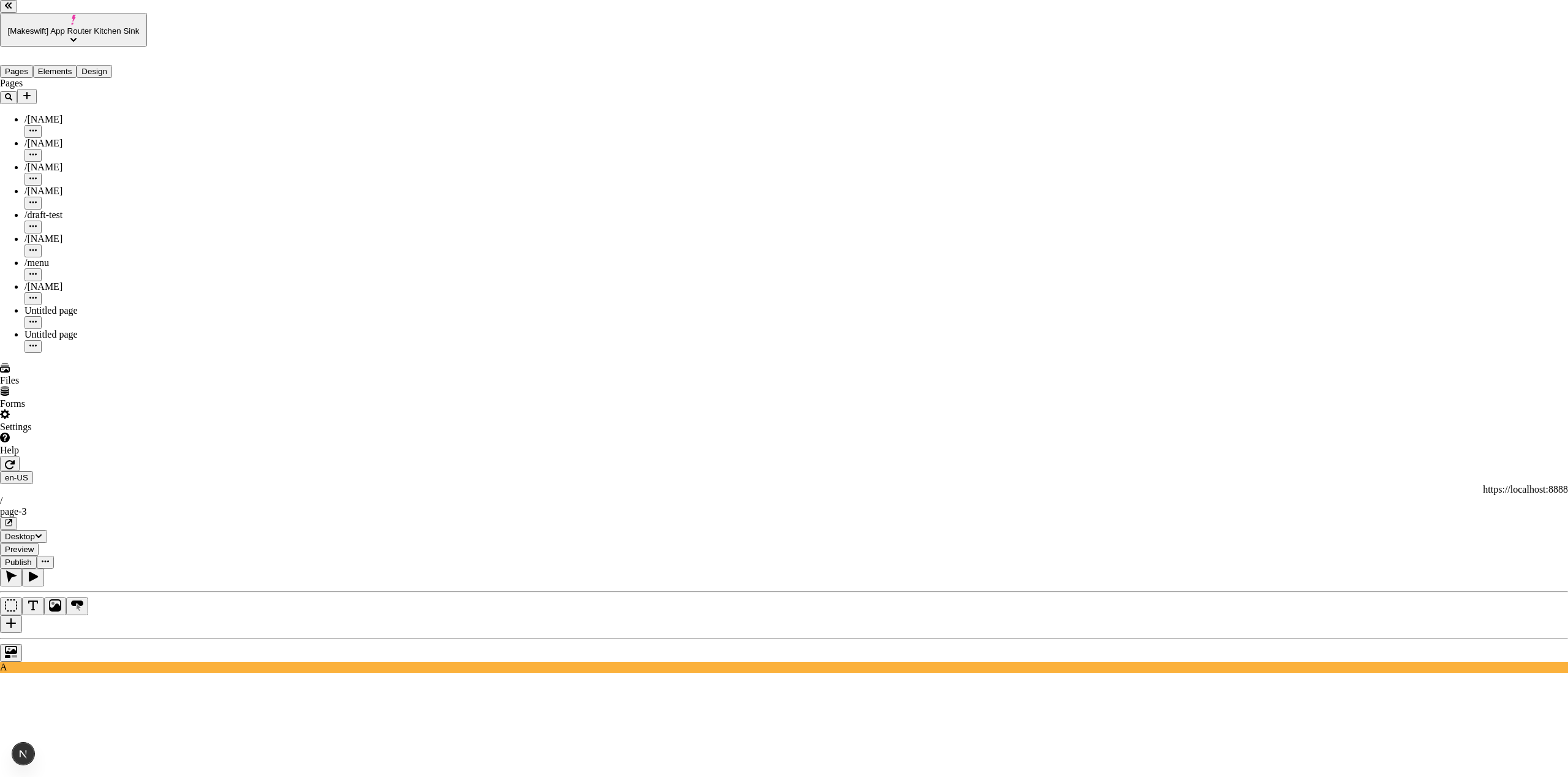 click on "Share site preview" at bounding box center (784, 1930) 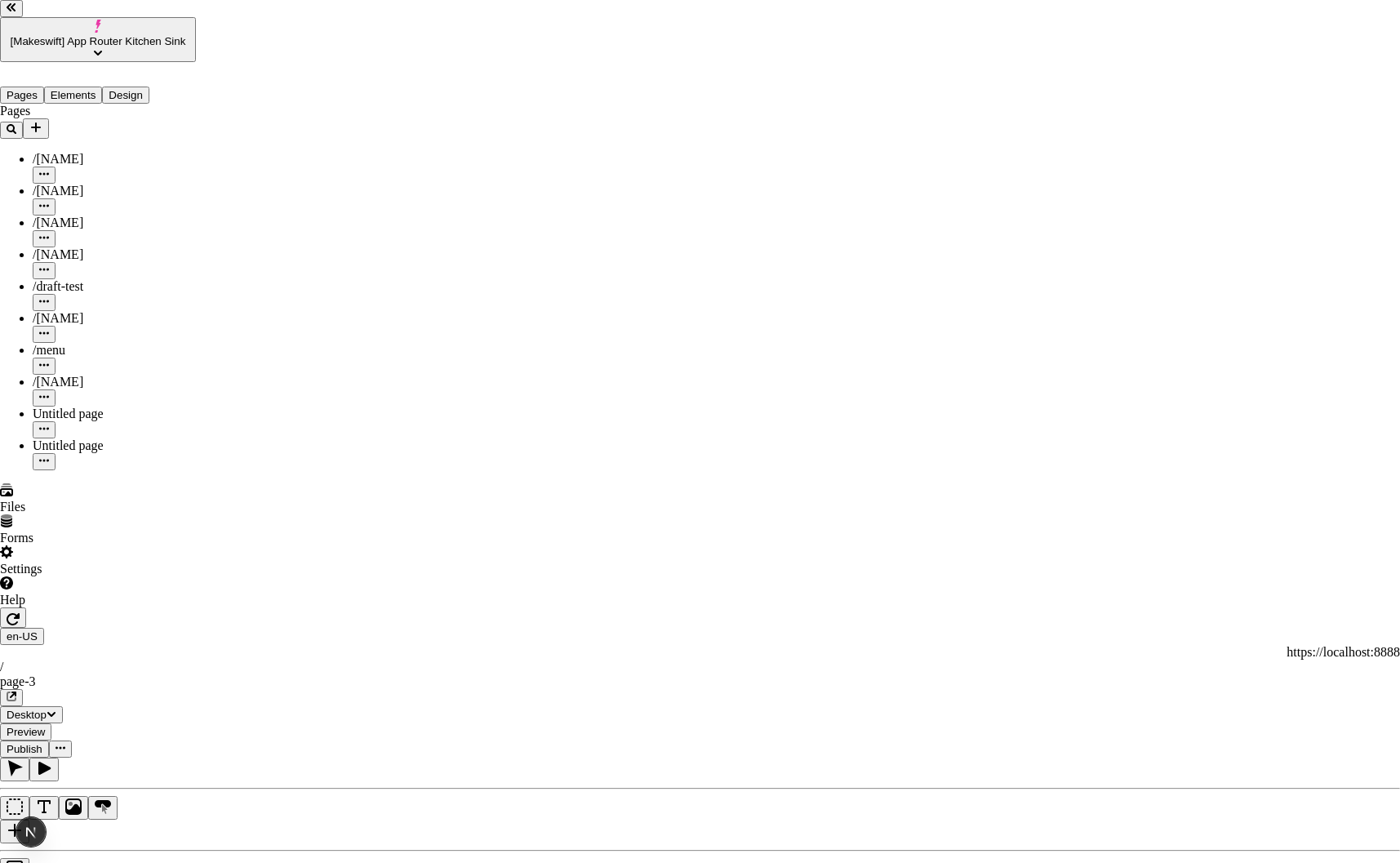 click at bounding box center [13, 2598] 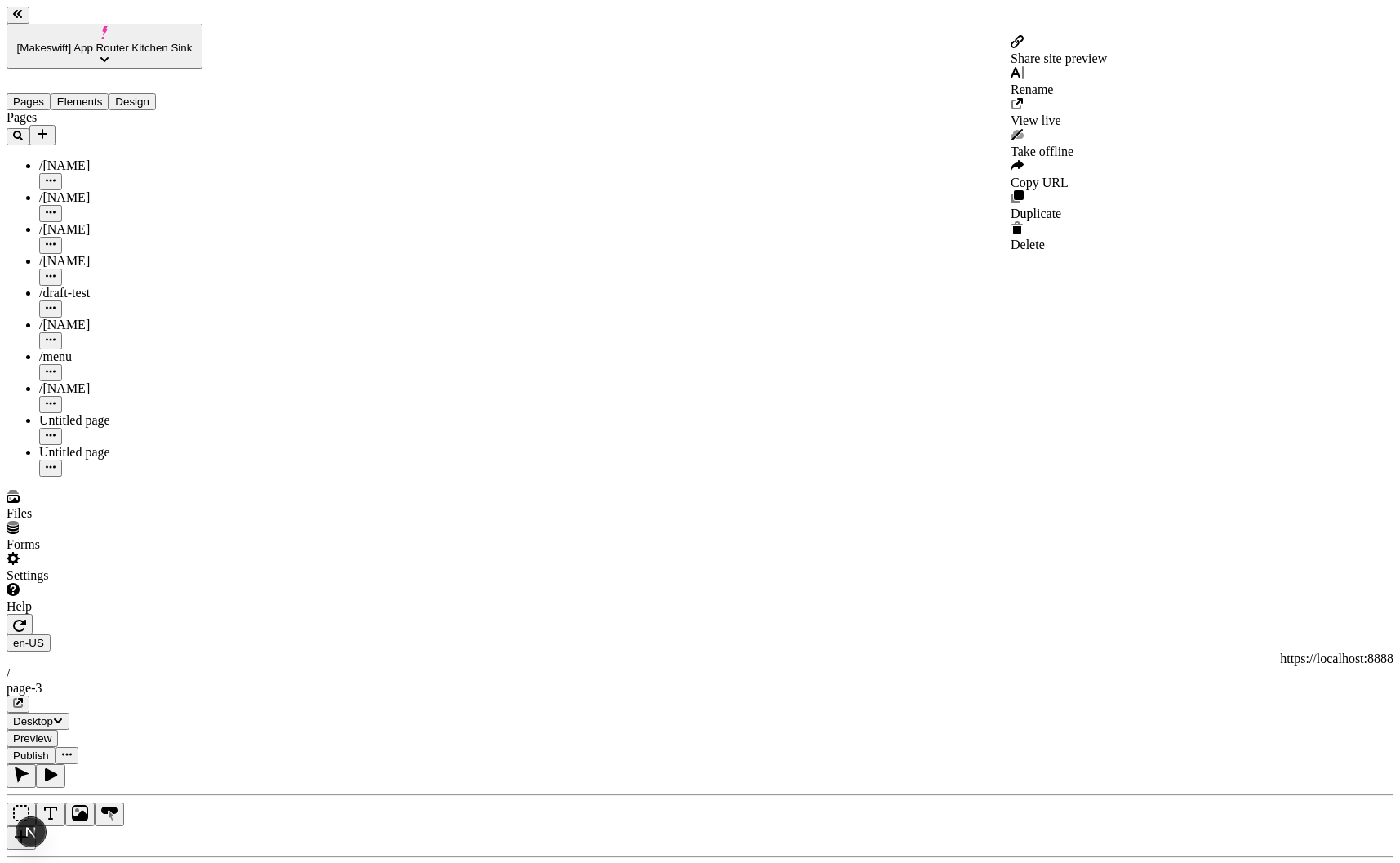 click 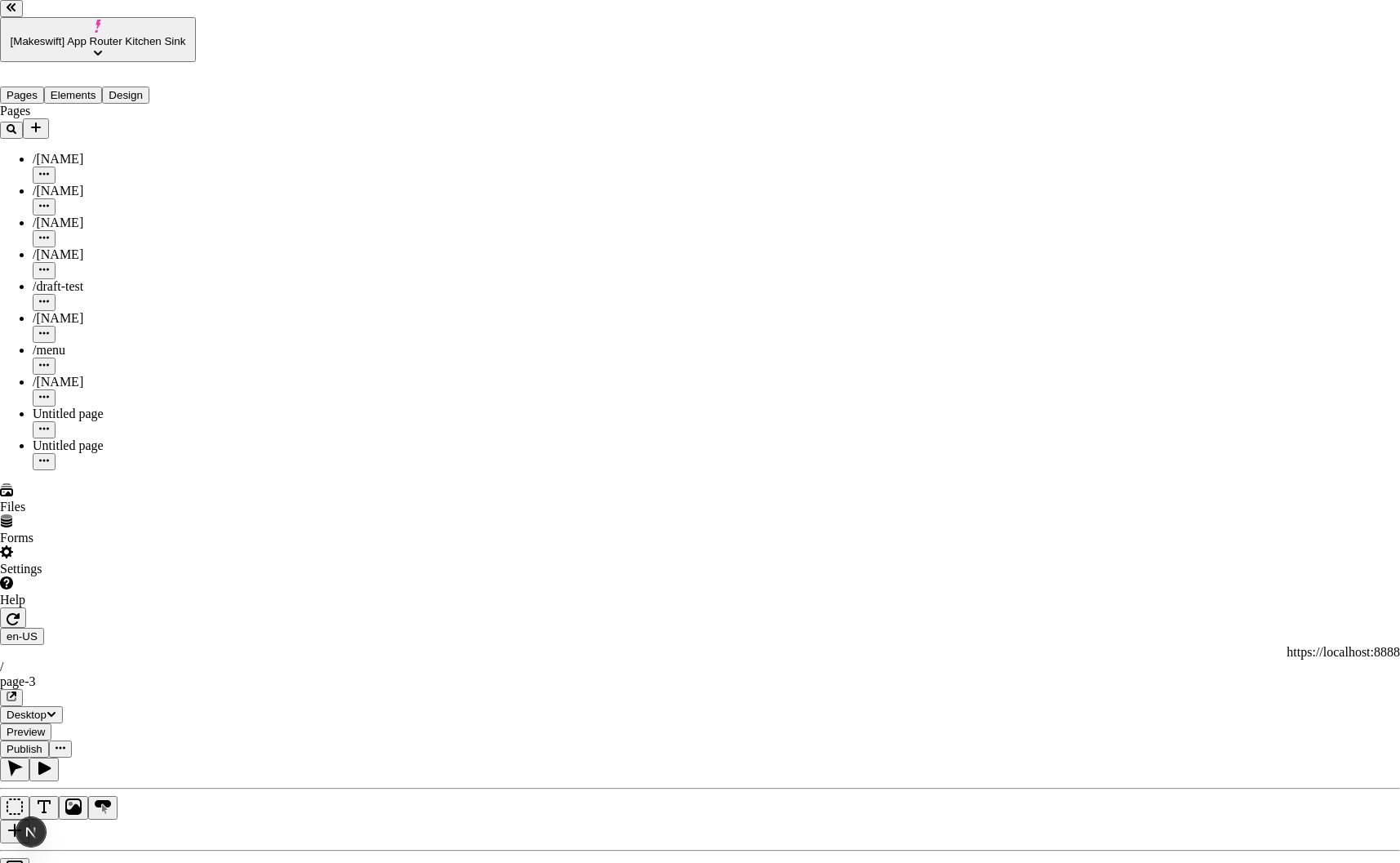 click at bounding box center (11, 2634) 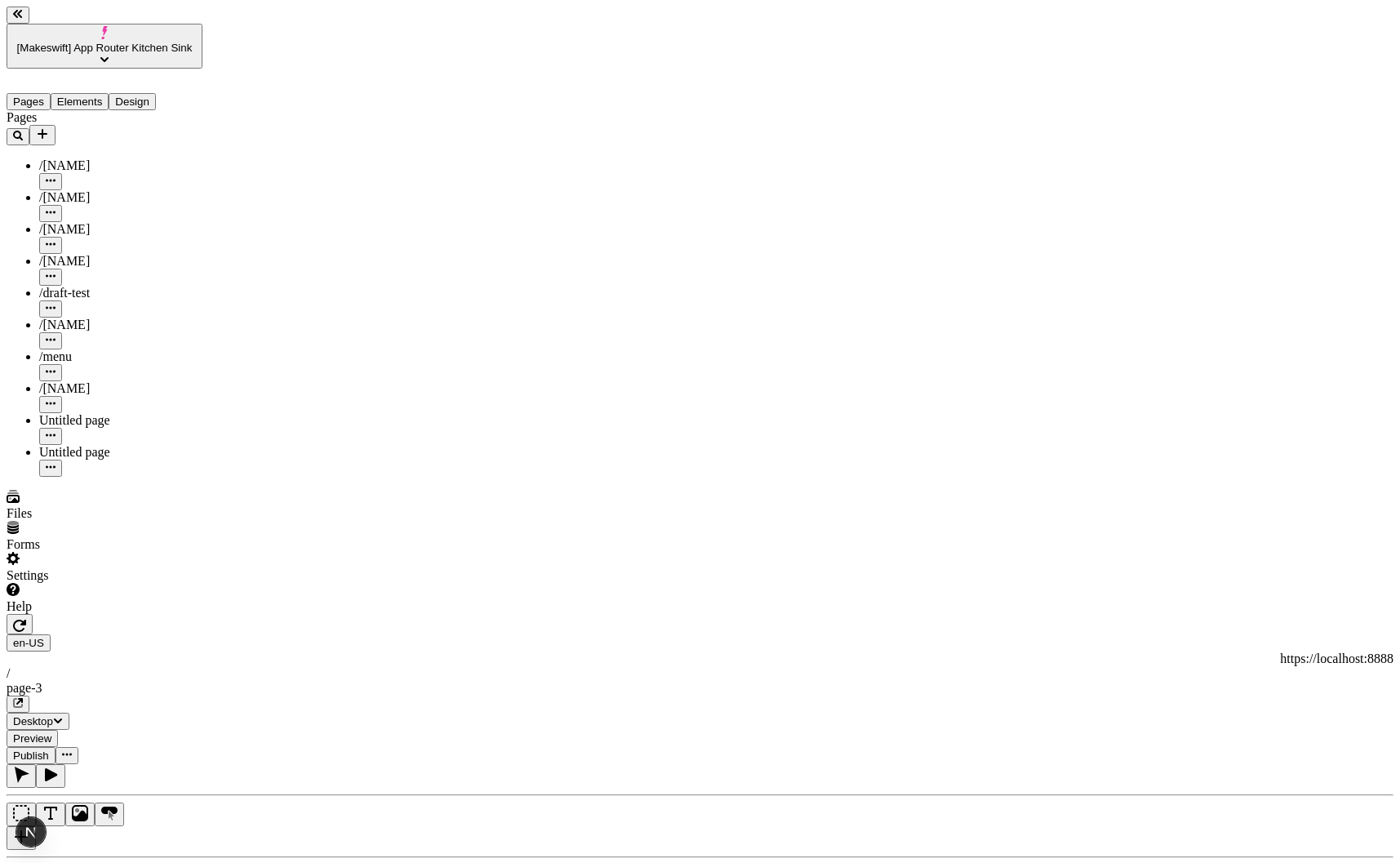 click at bounding box center (700, 872) 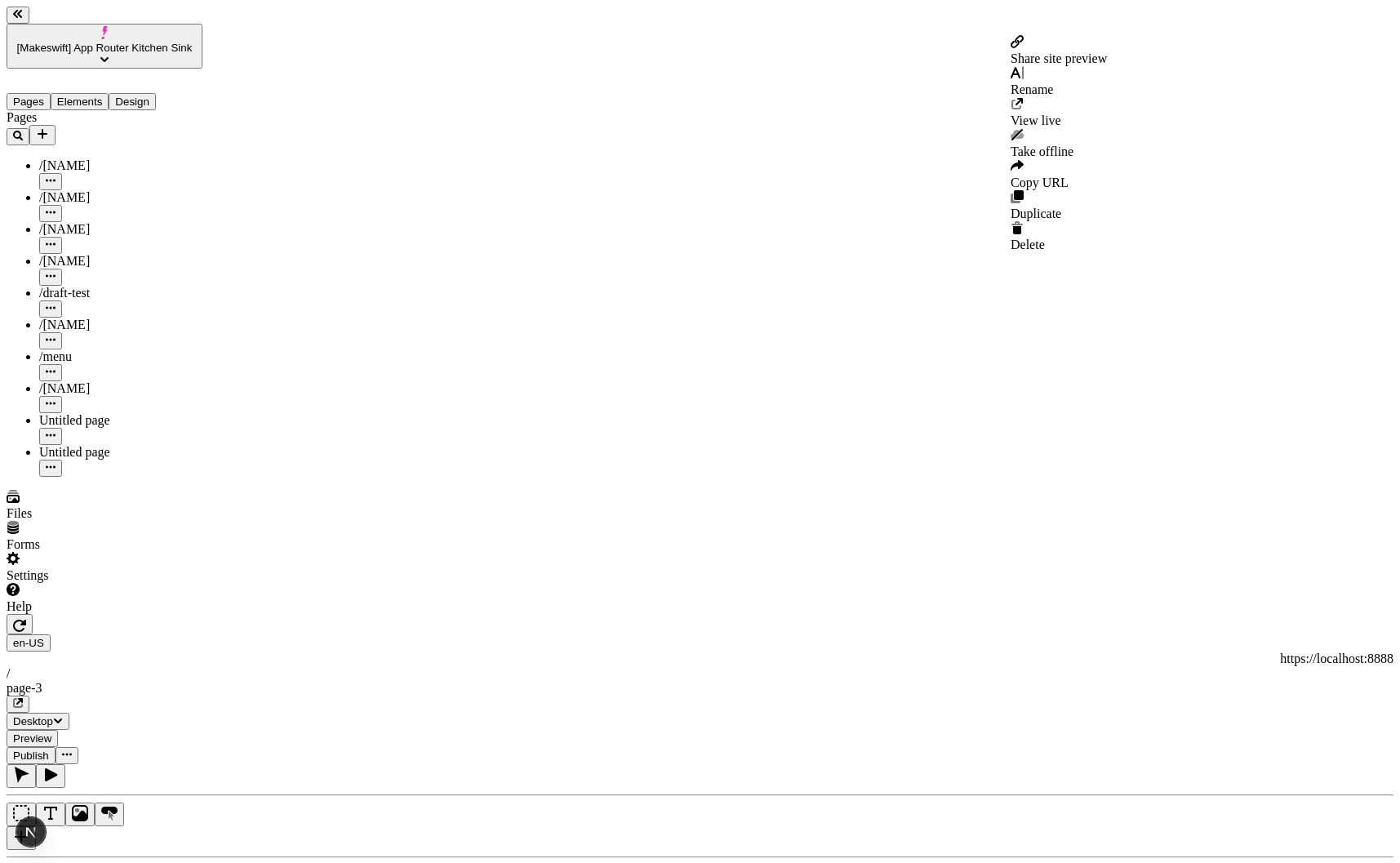 click on "Share site preview" at bounding box center [1059, 58] 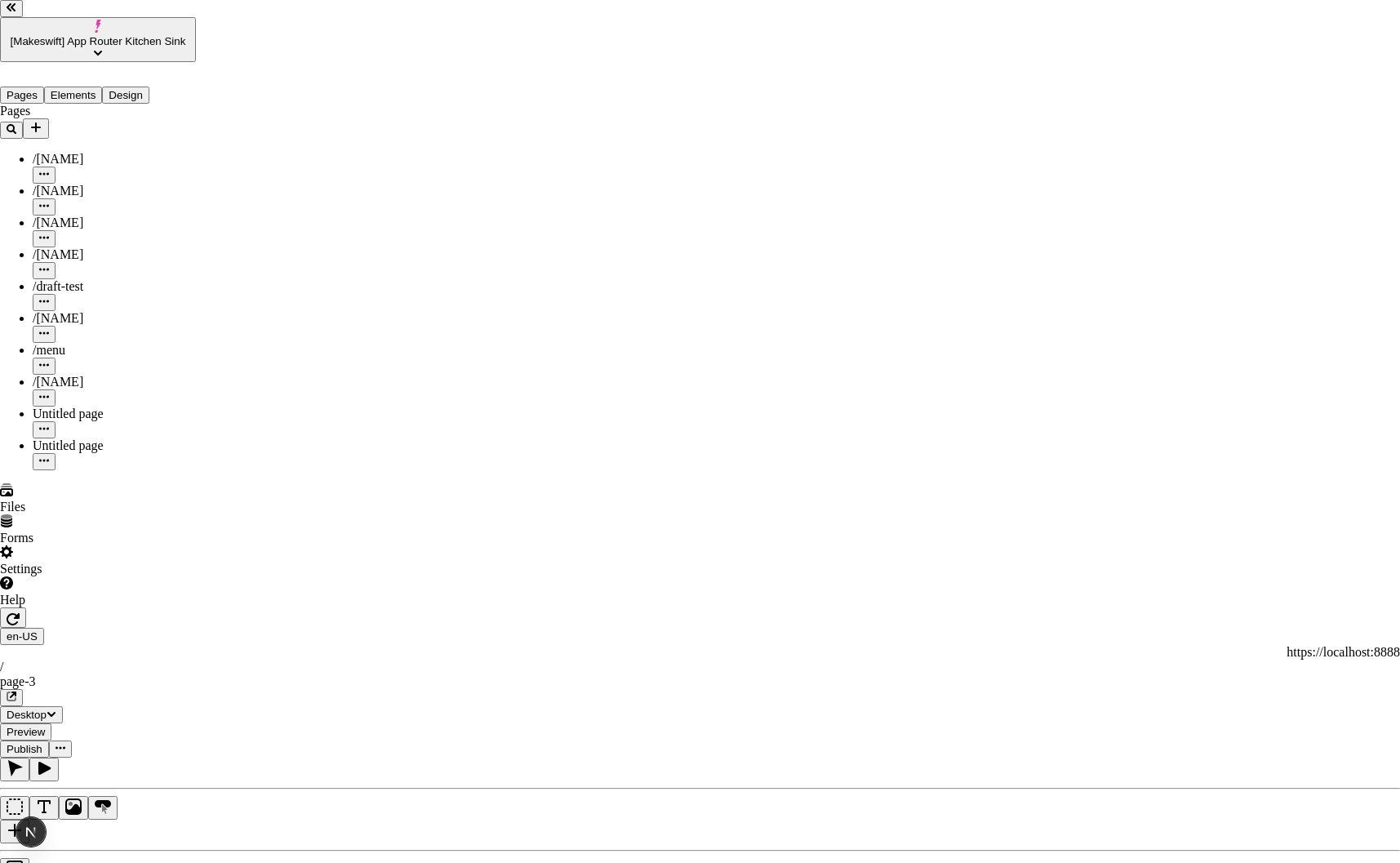 drag, startPoint x: 645, startPoint y: 409, endPoint x: 776, endPoint y: 411, distance: 131.01527 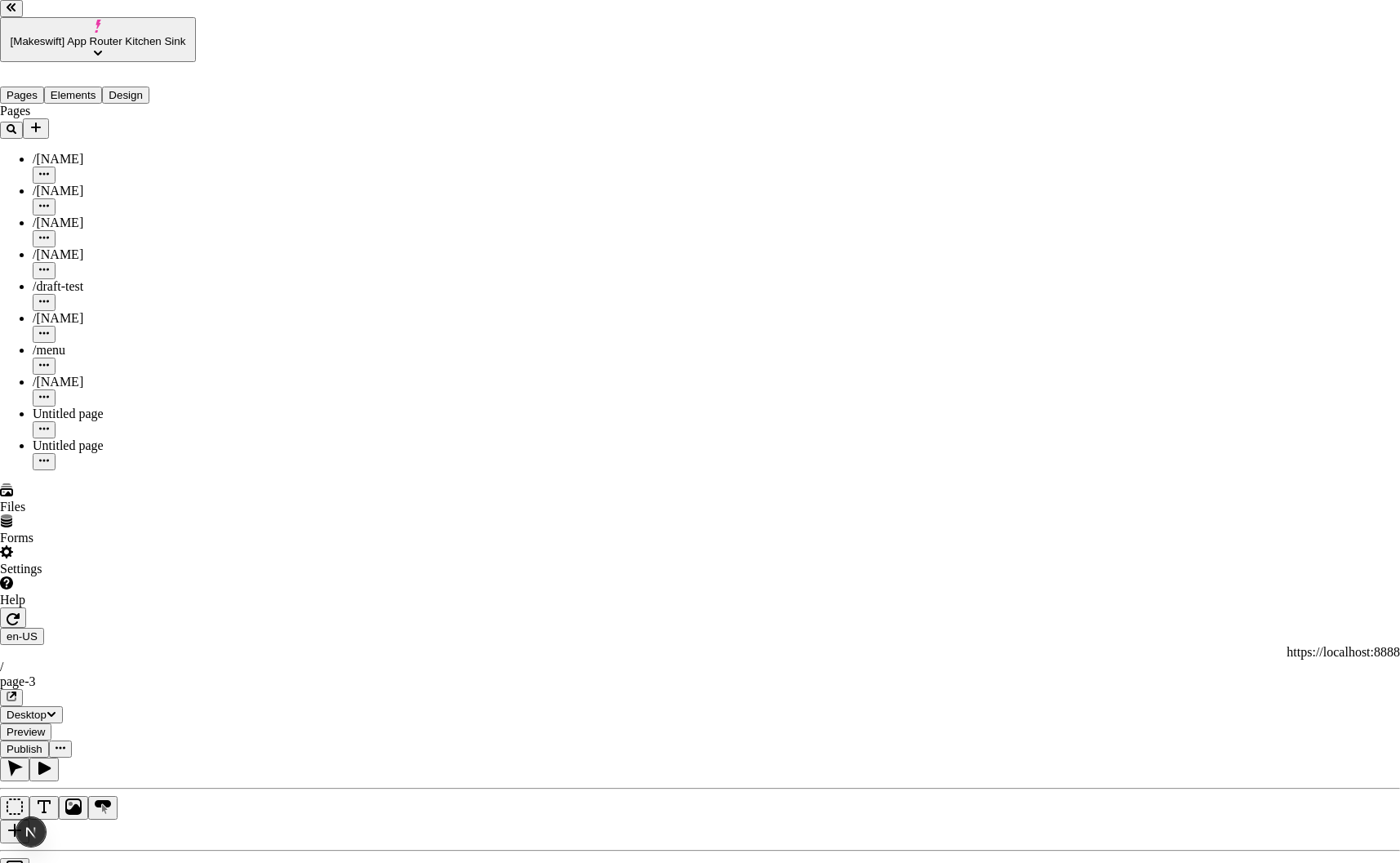 click on "http://localhost:7050/share/hqnU5KCz1c57htd9a75Xhp" at bounding box center [72, 2617] 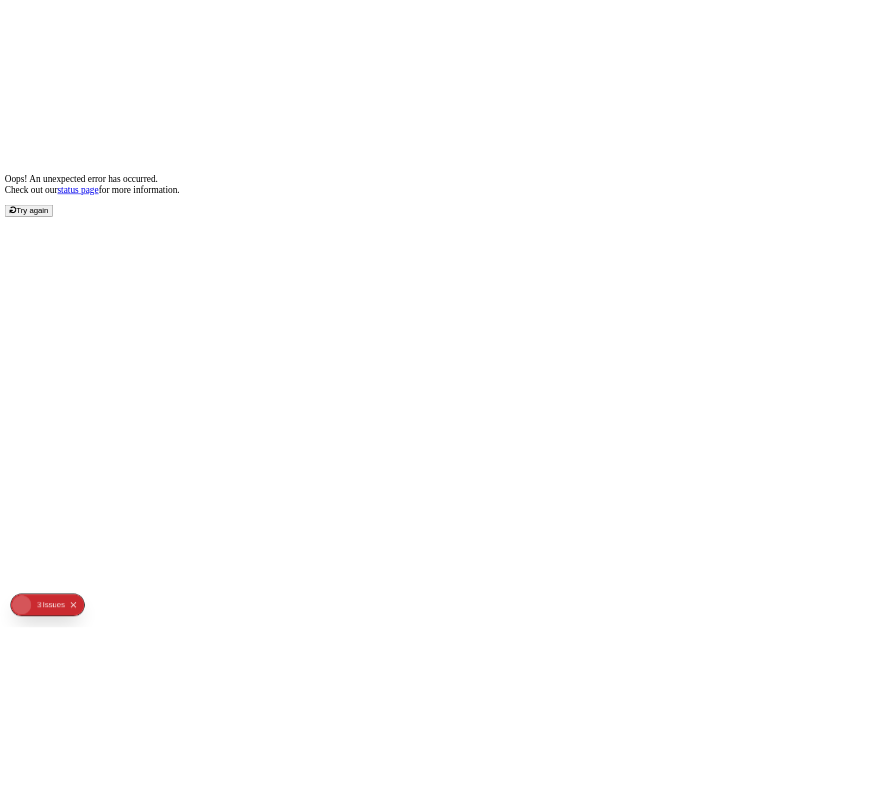 scroll, scrollTop: 0, scrollLeft: 0, axis: both 